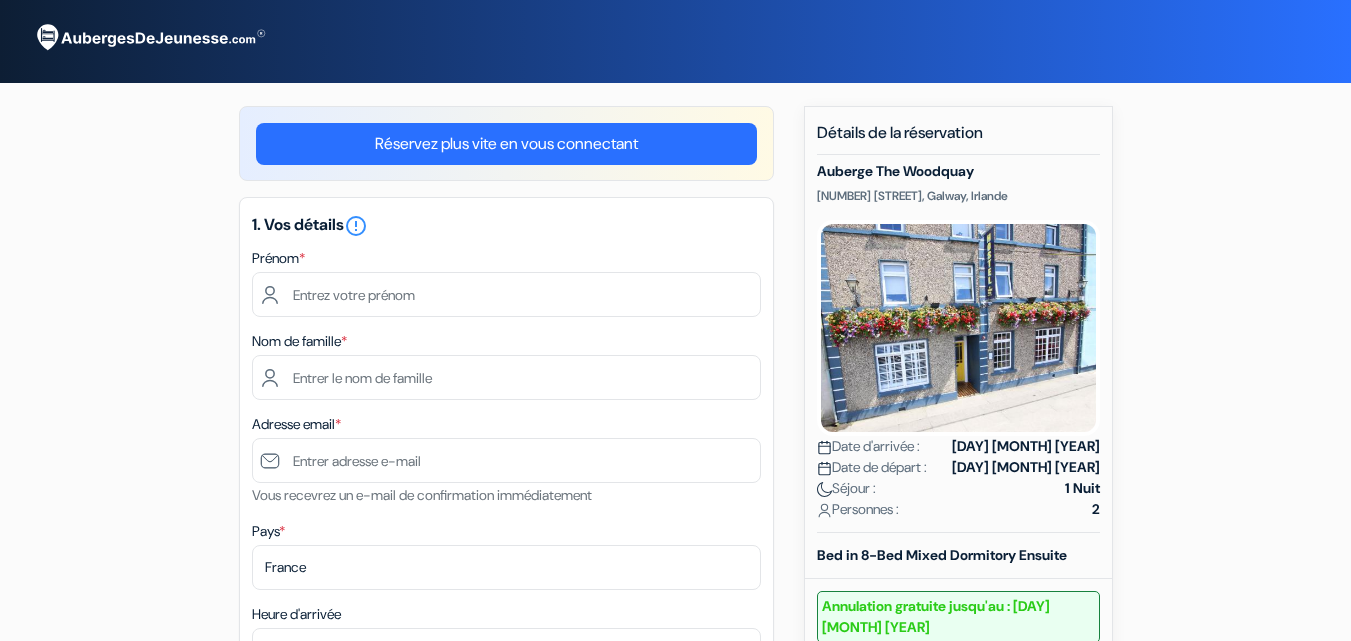 scroll, scrollTop: 0, scrollLeft: 0, axis: both 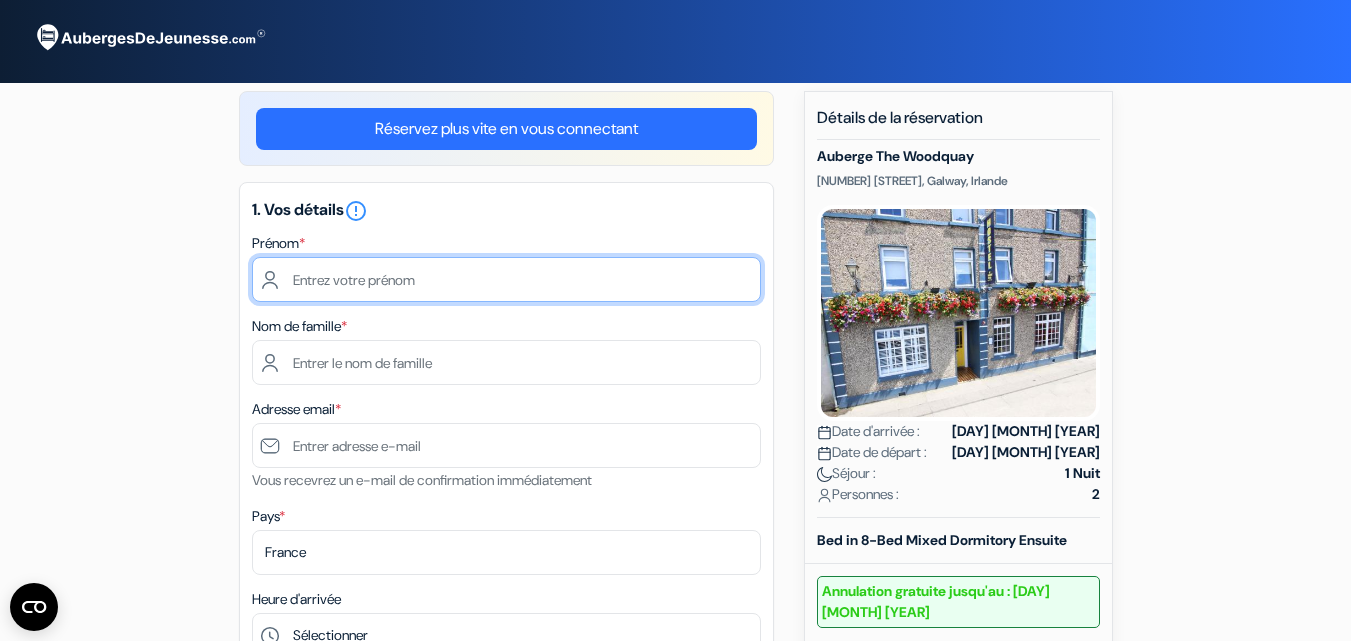 click at bounding box center [506, 279] 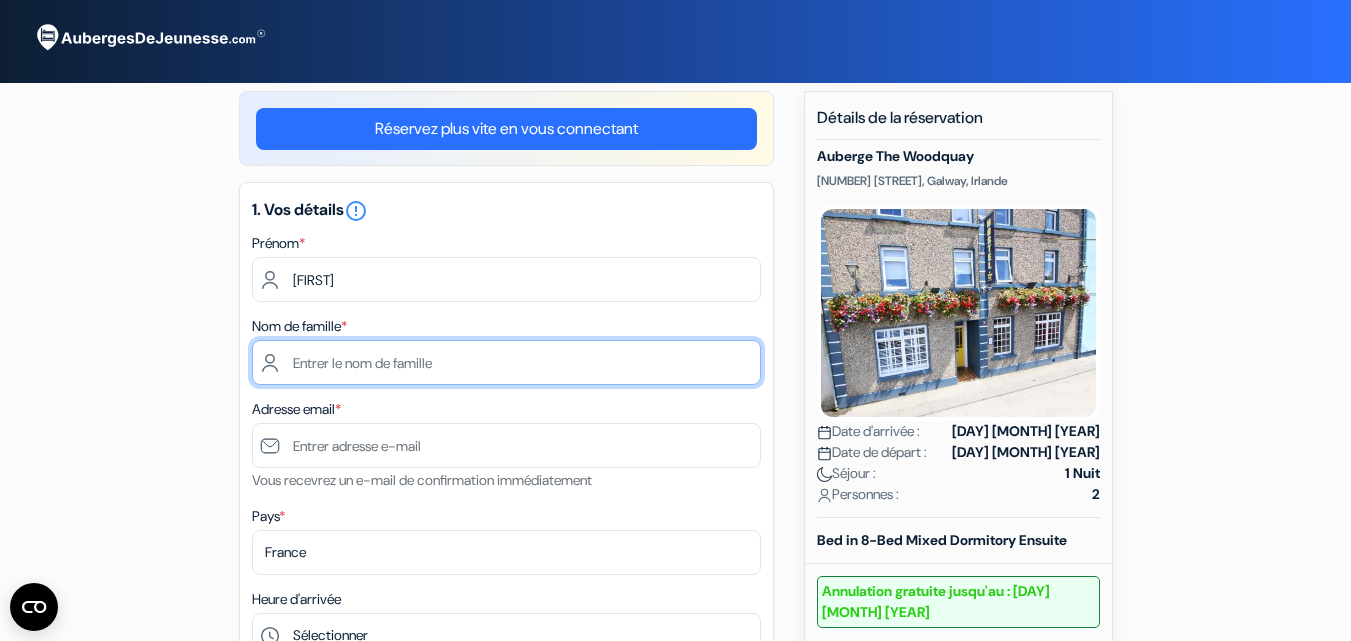 click at bounding box center [506, 362] 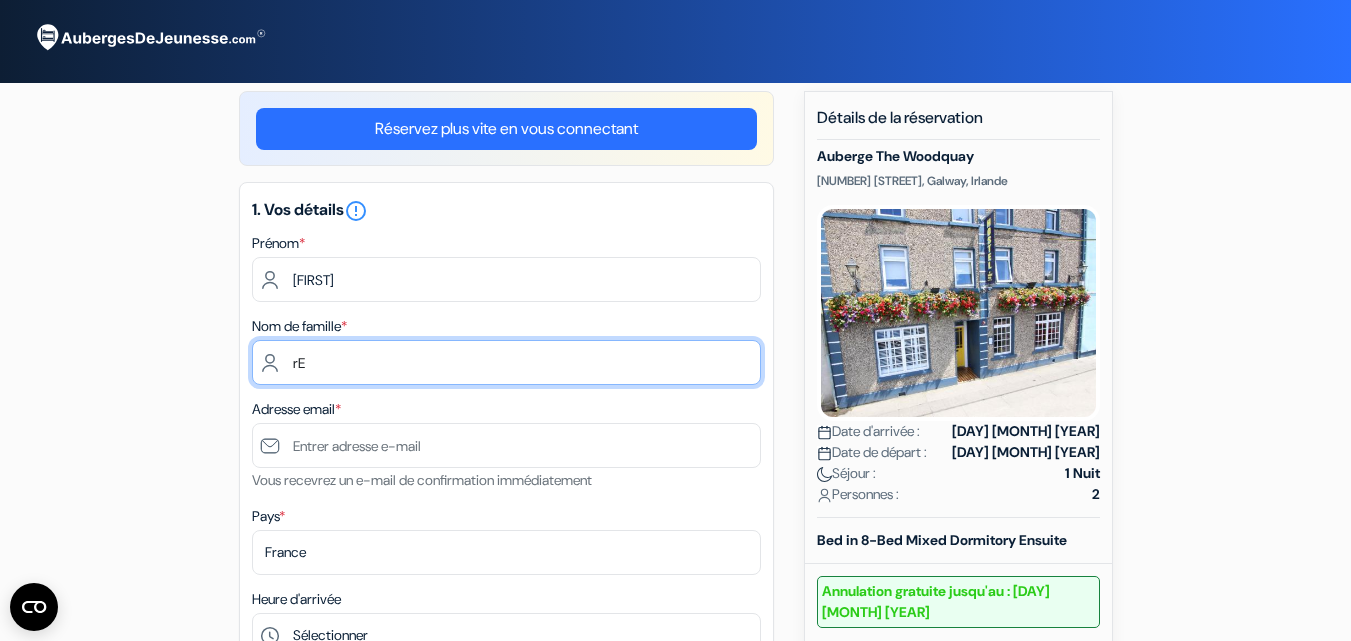 type on "r" 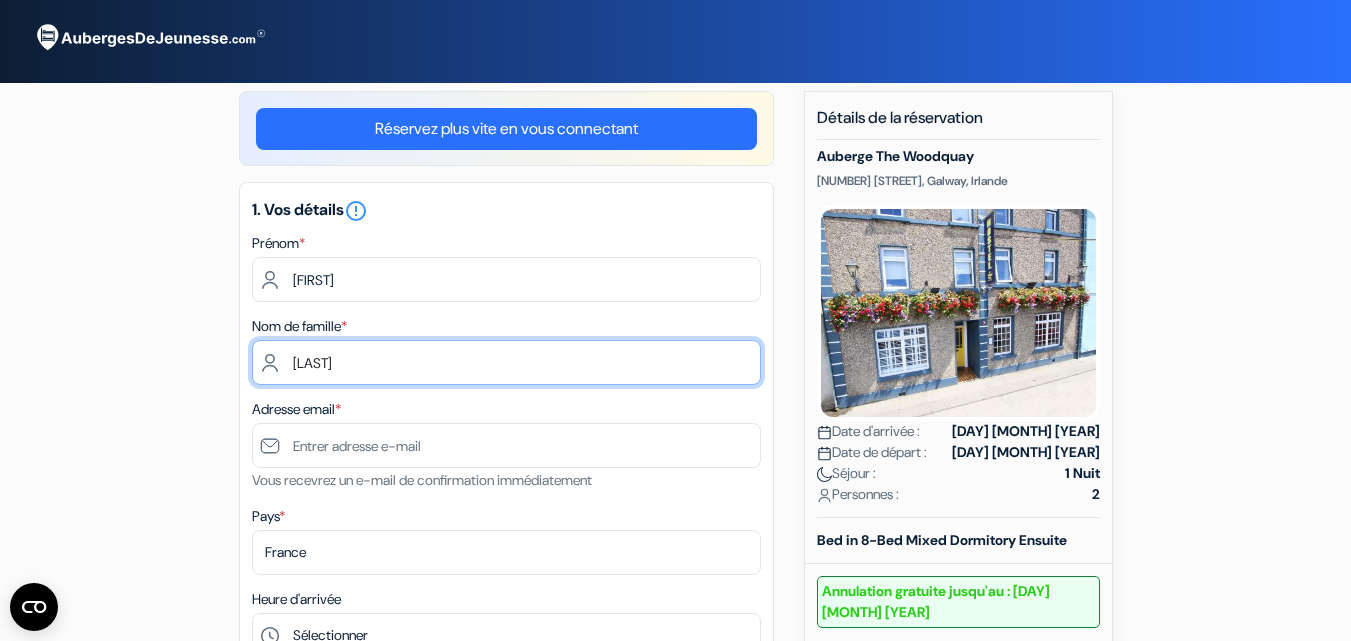 type on "[LAST]" 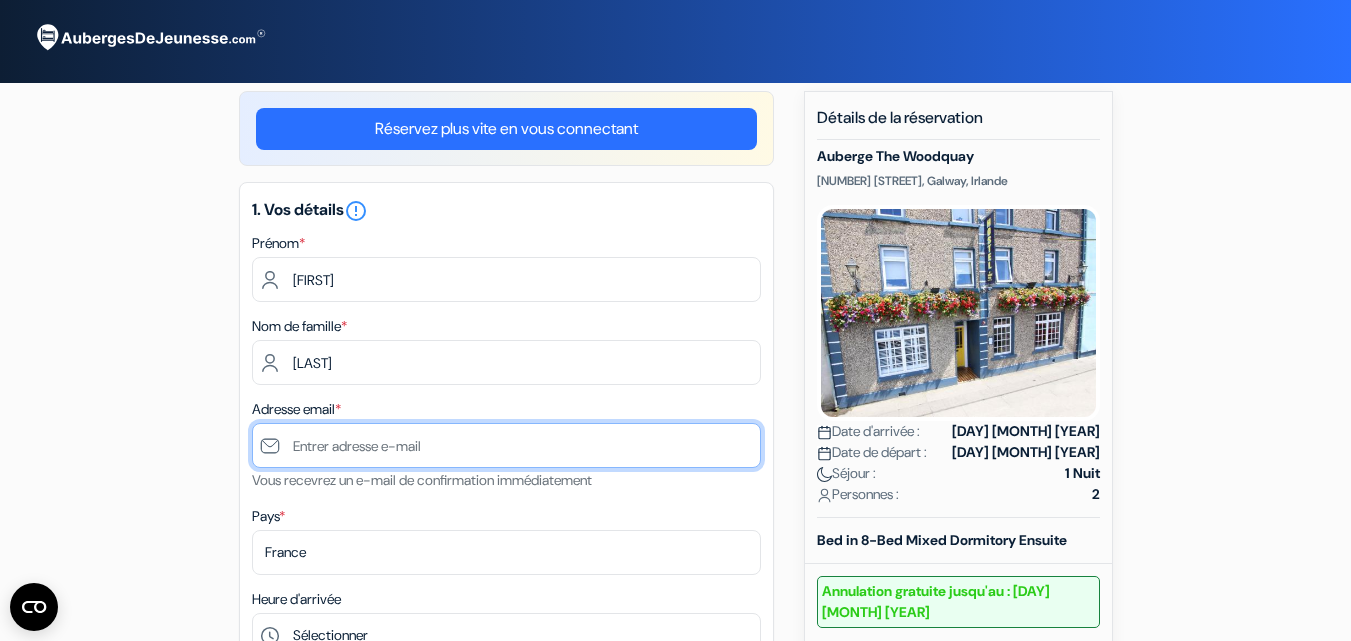 click at bounding box center [506, 445] 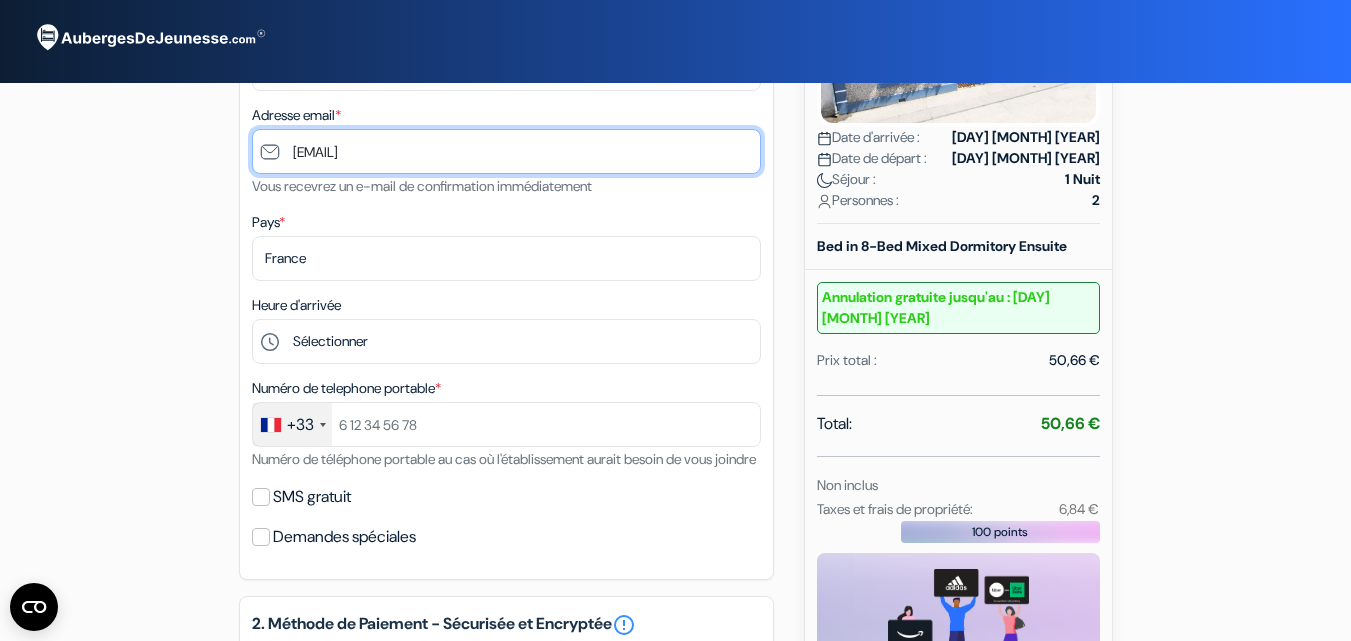 scroll, scrollTop: 320, scrollLeft: 0, axis: vertical 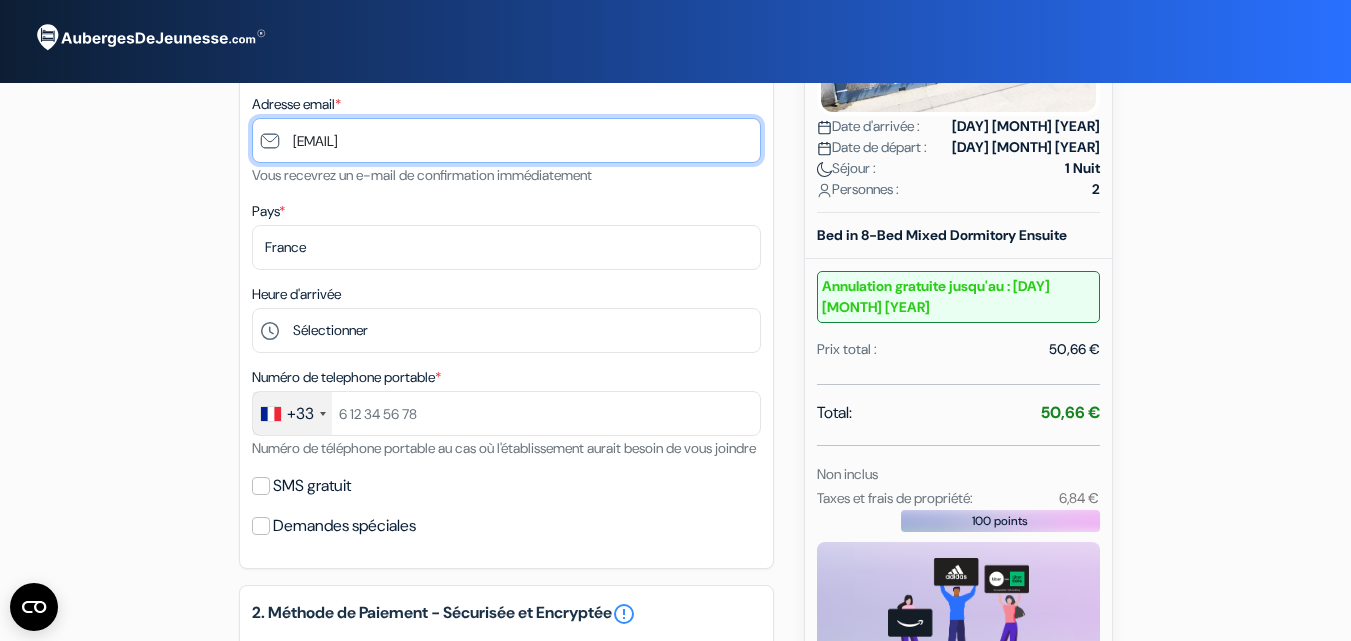type on "[EMAIL]" 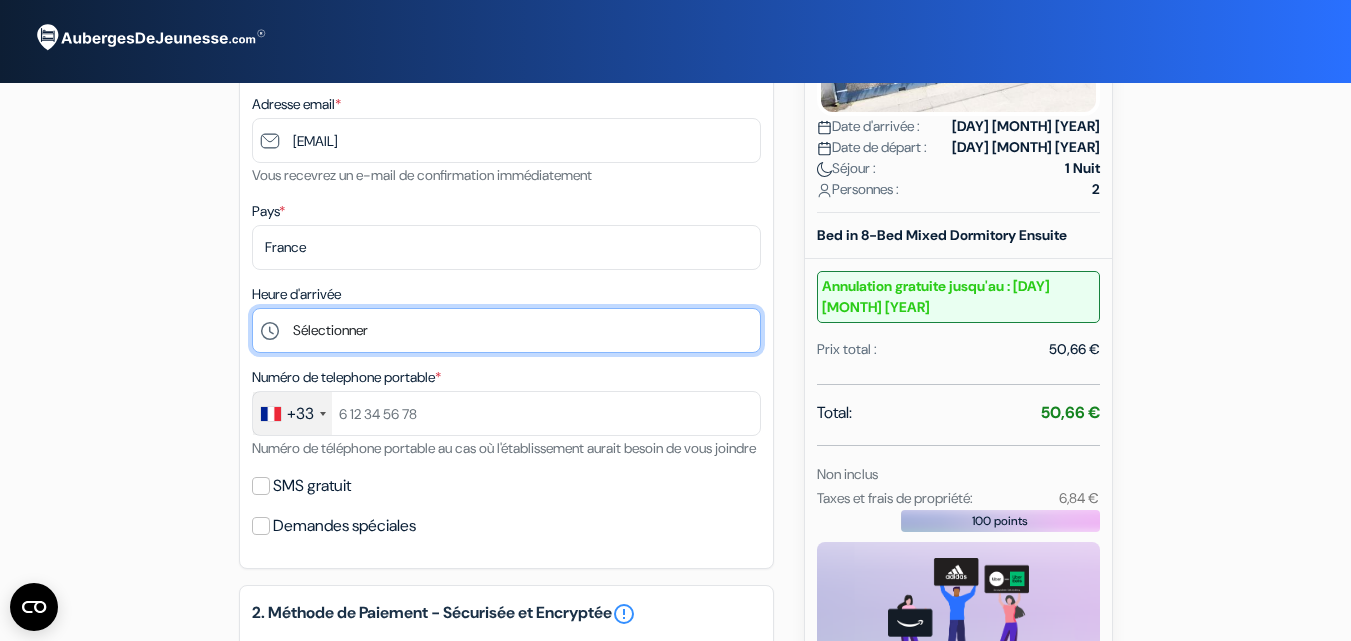 click on "Sélectionner
15:00
16:00
17:00
18:00
19:00
20:00
21:00
22:00
23:00" at bounding box center (506, 330) 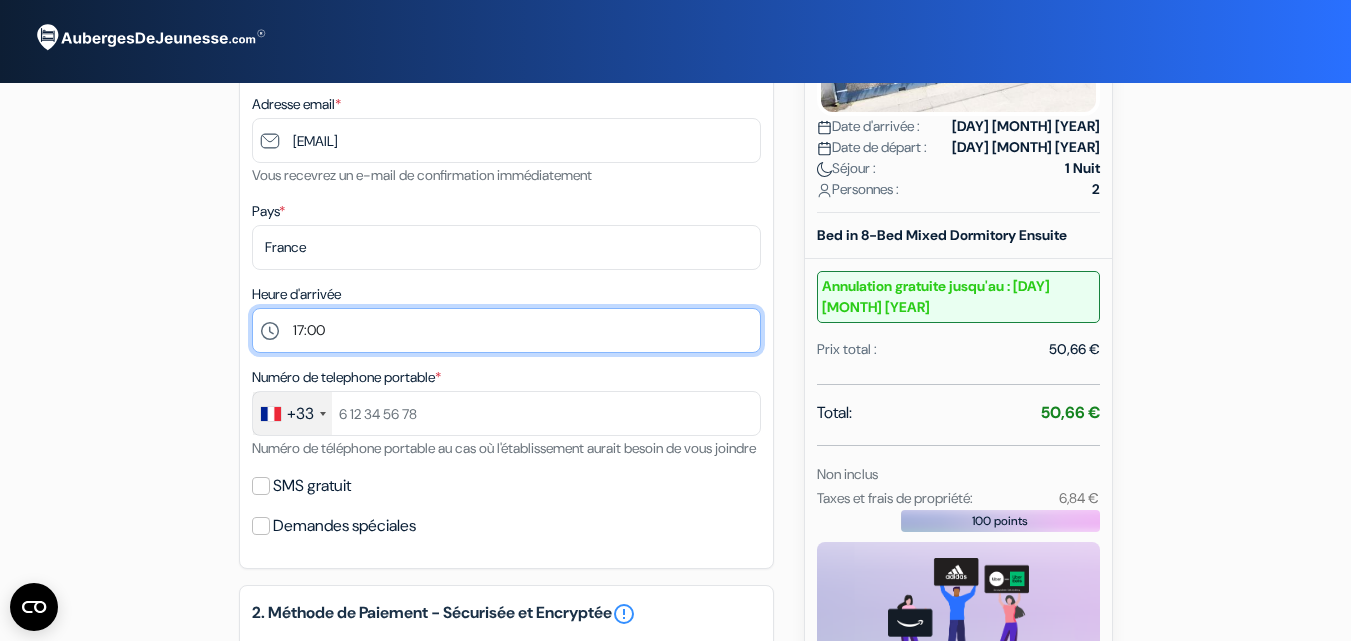 click on "Sélectionner
15:00
16:00
17:00
18:00
19:00
20:00
21:00
22:00
23:00" at bounding box center (506, 330) 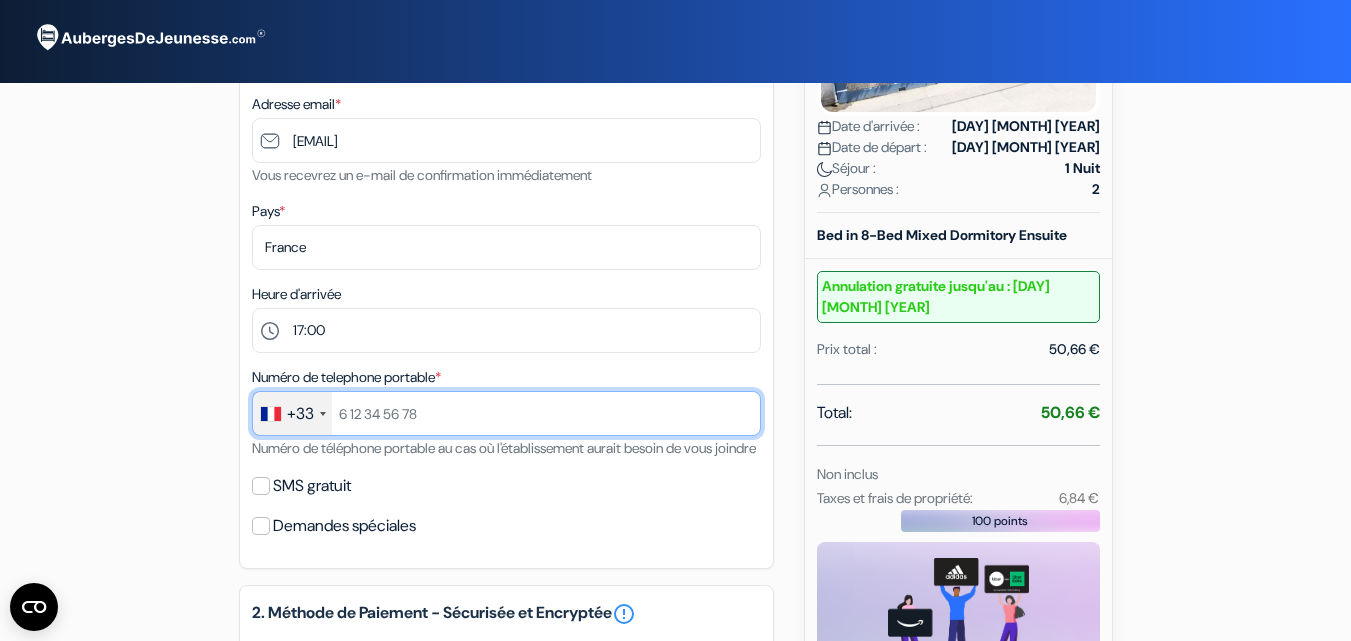 click at bounding box center [506, 413] 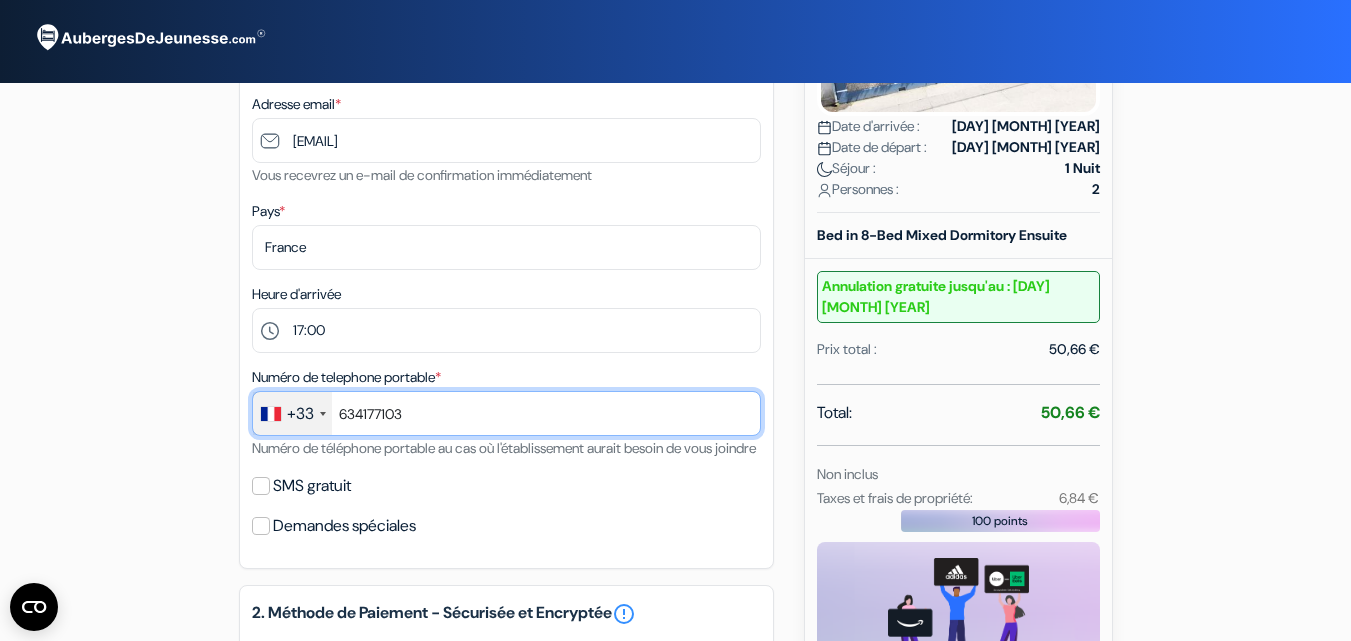 type on "634177103" 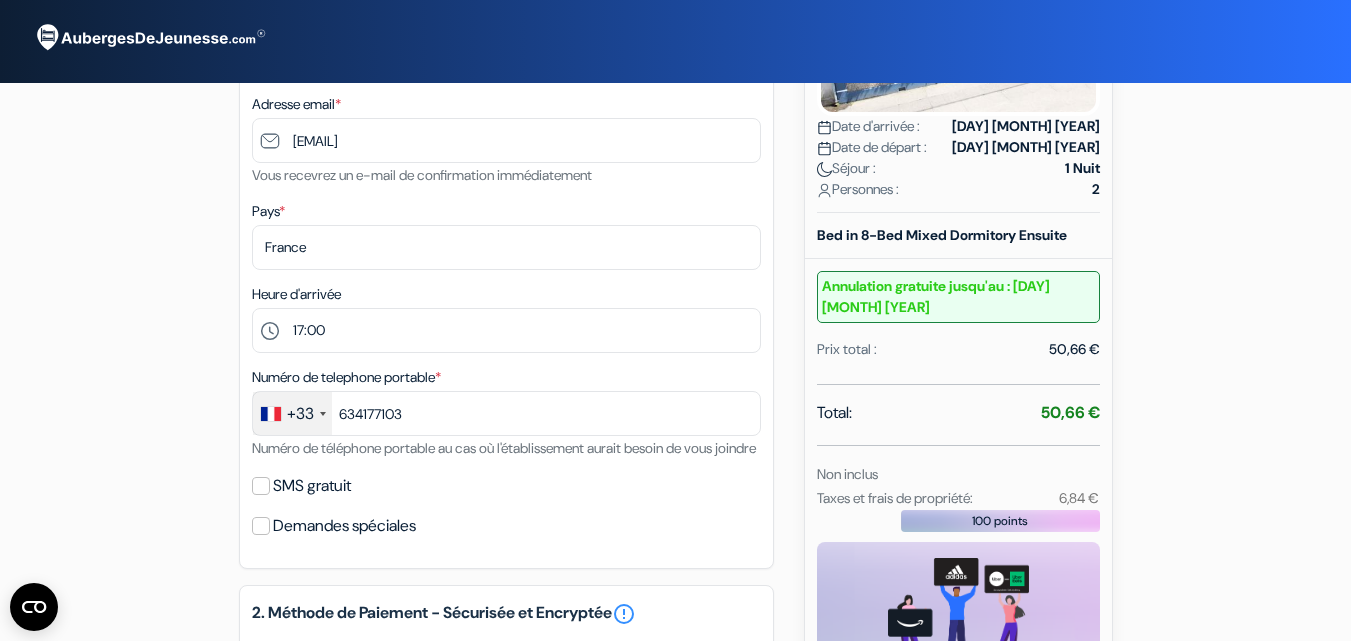 click on "SMS gratuit" at bounding box center (312, 486) 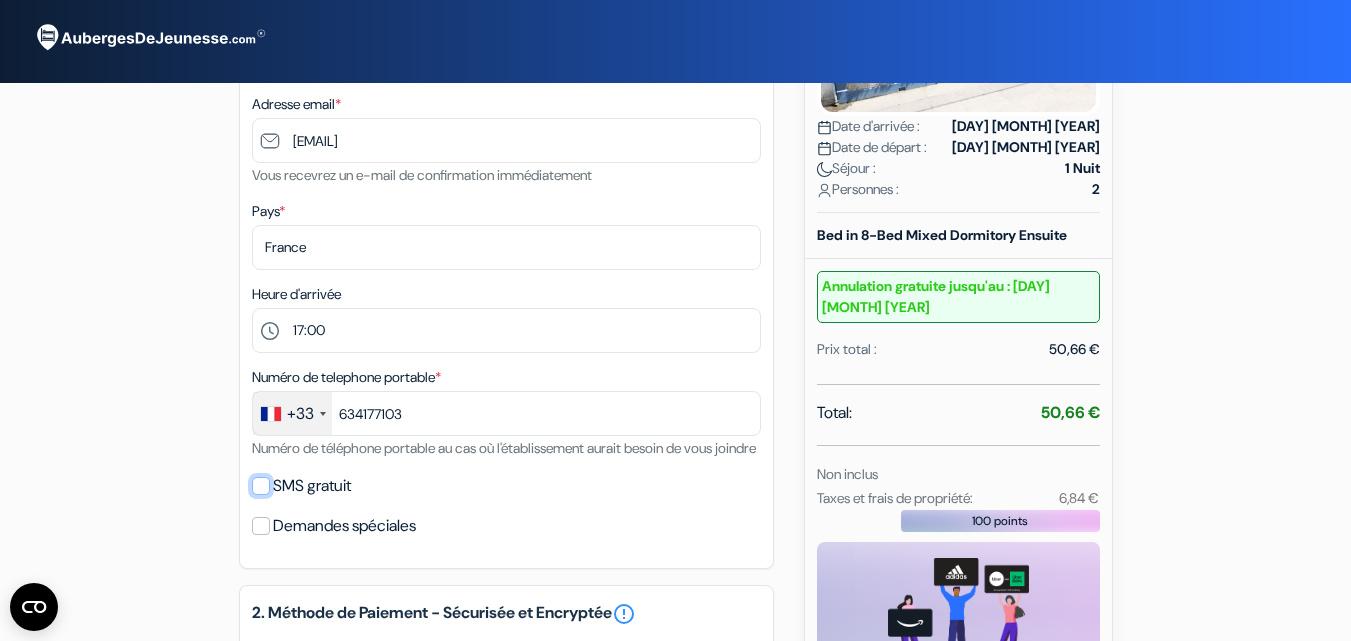 click on "SMS gratuit" at bounding box center [261, 486] 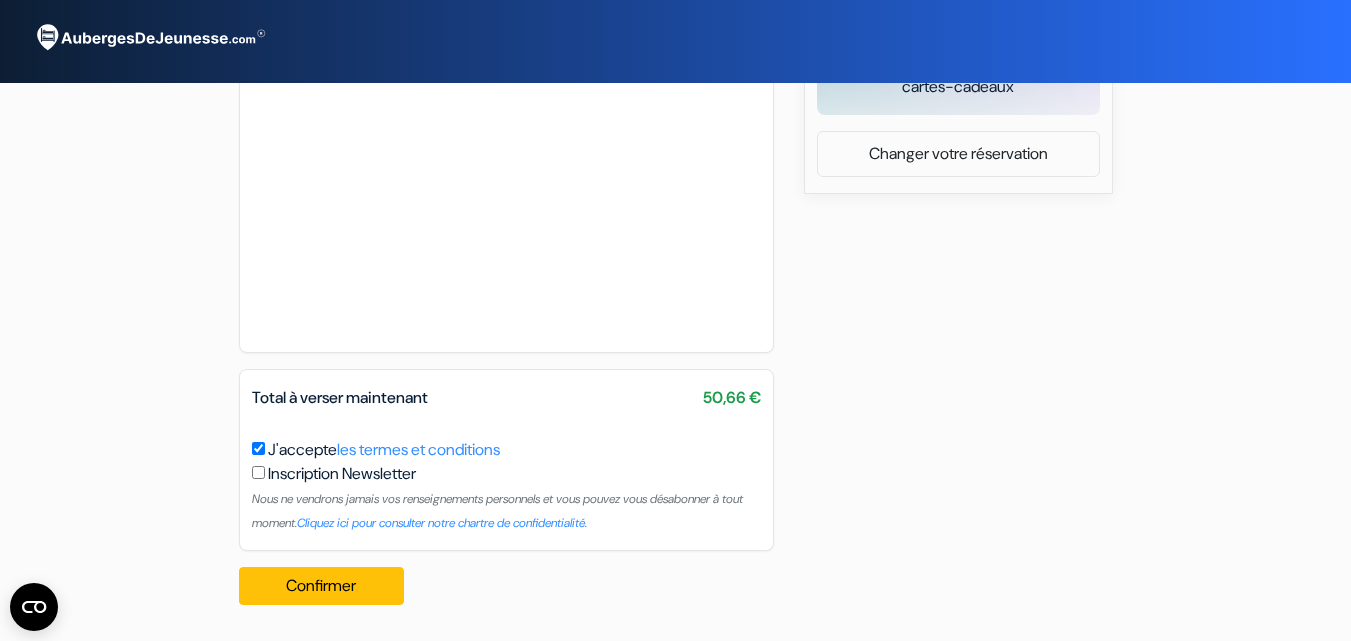scroll, scrollTop: 994, scrollLeft: 0, axis: vertical 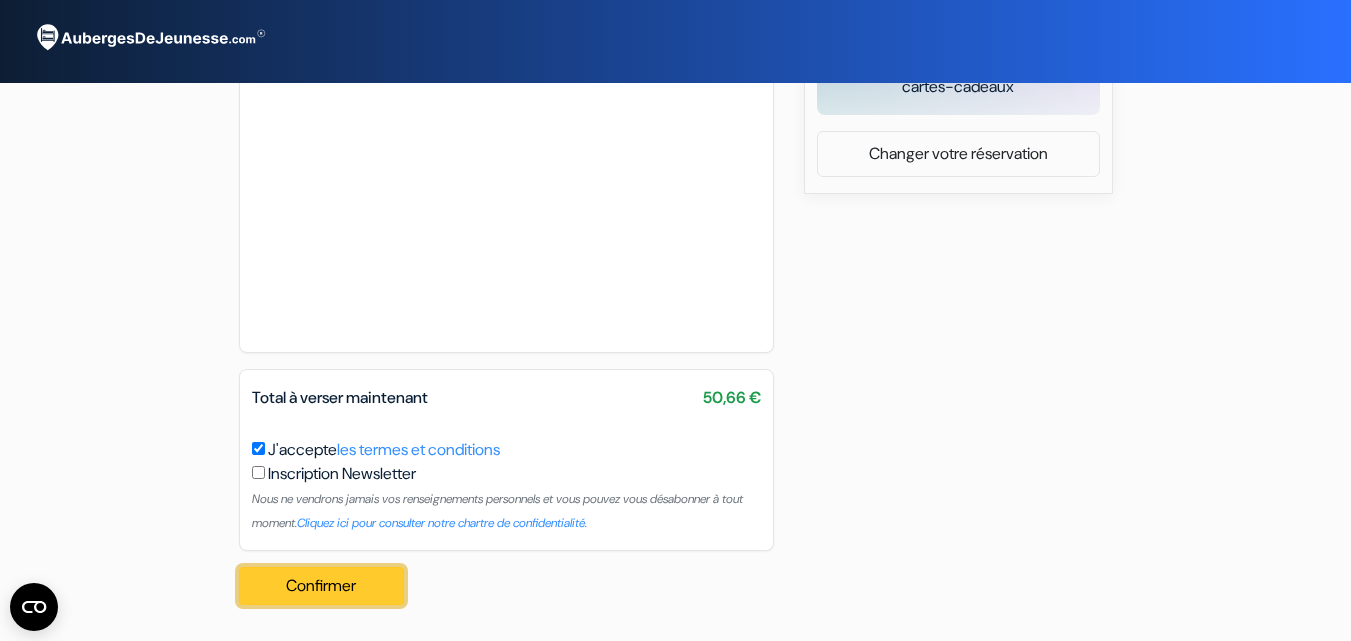 click on "Confirmer
Loading..." at bounding box center (322, 586) 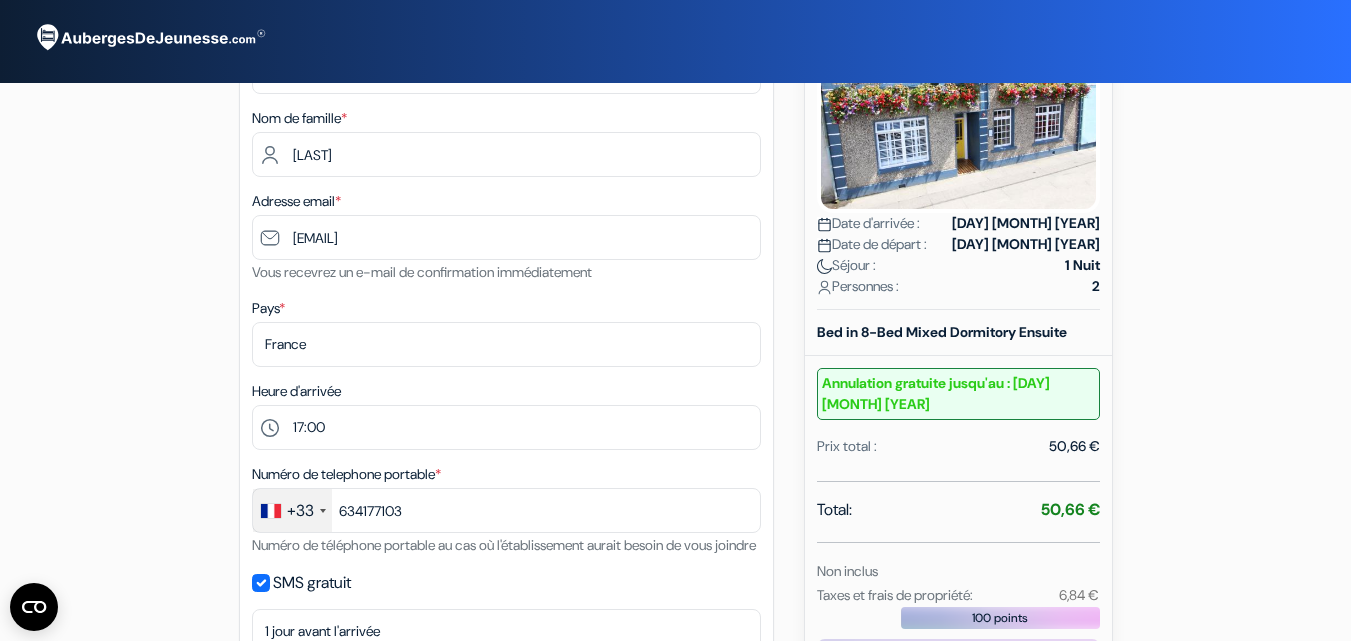 scroll, scrollTop: 522, scrollLeft: 0, axis: vertical 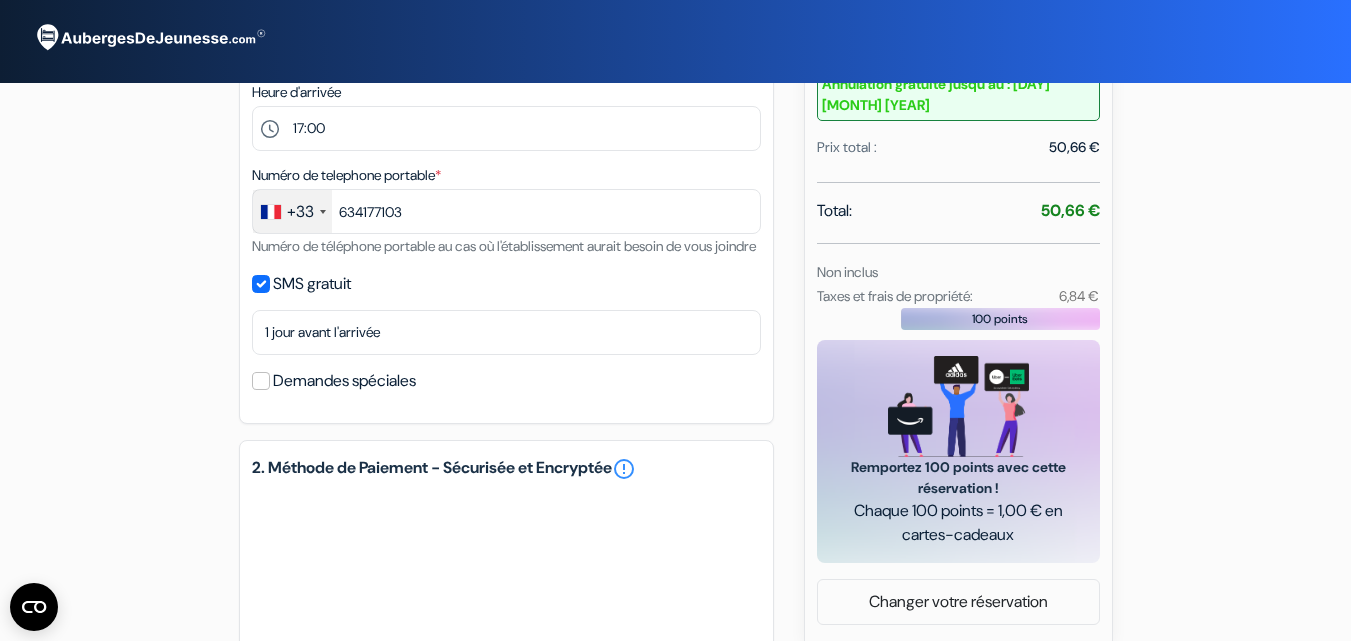 click on "100 points" at bounding box center (958, 319) 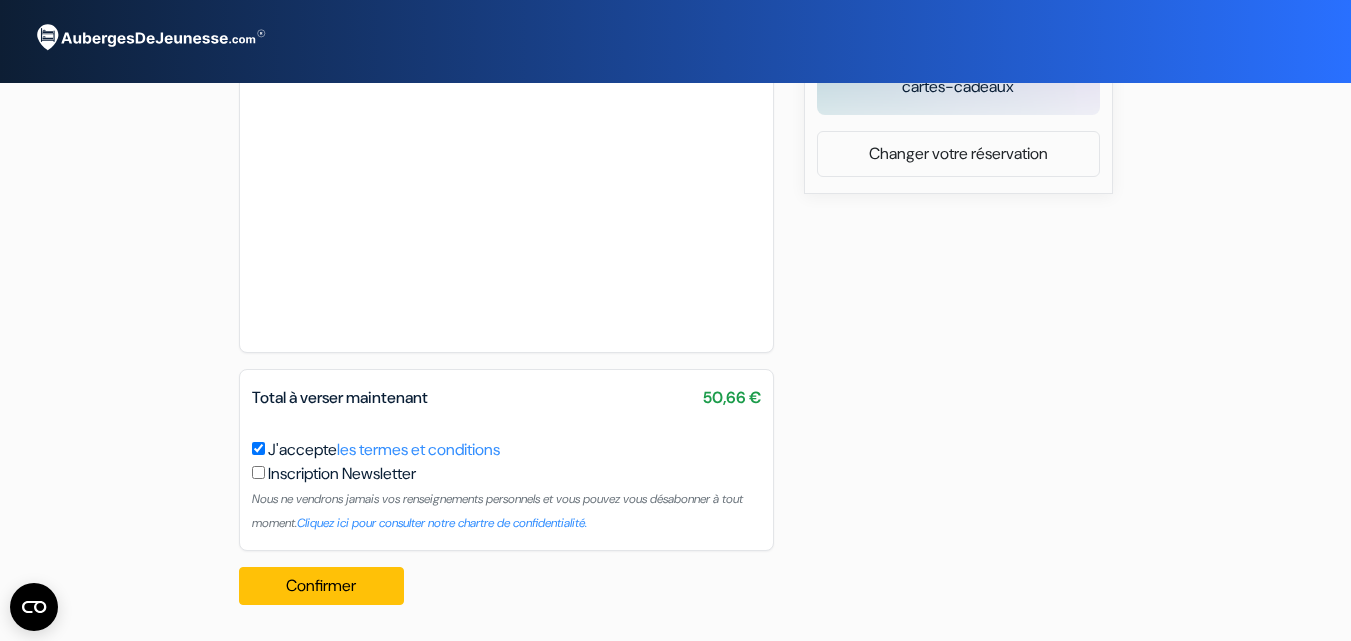 scroll, scrollTop: 992, scrollLeft: 0, axis: vertical 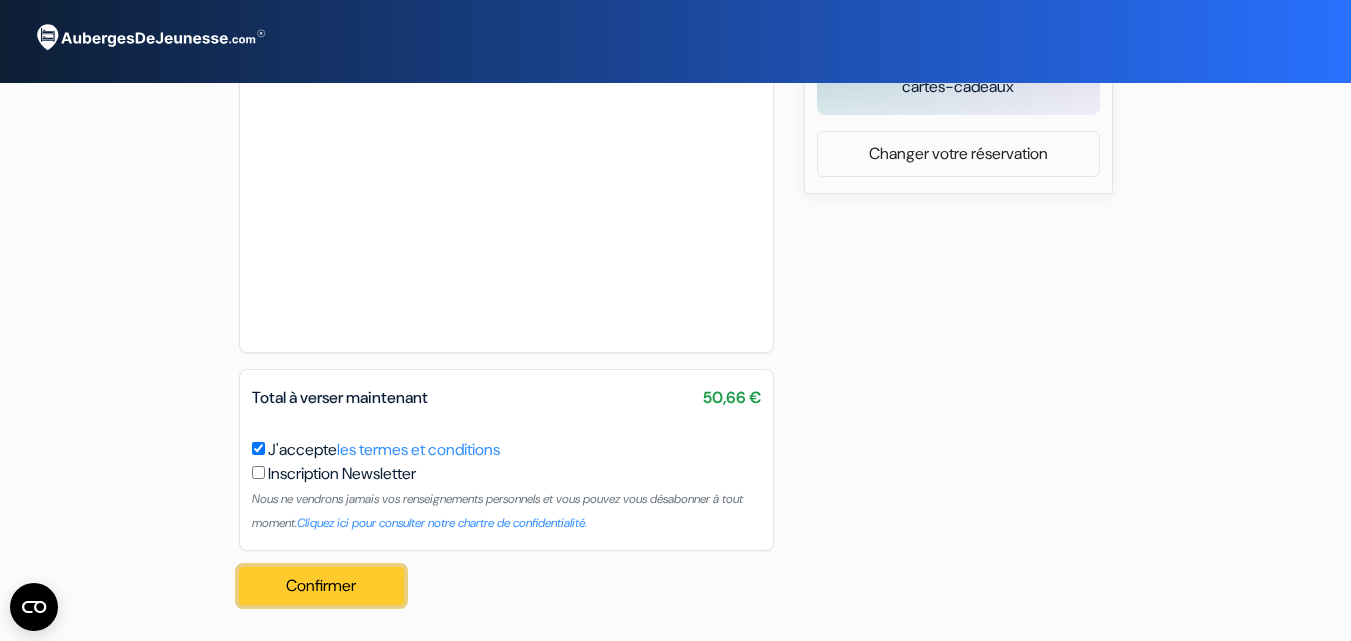 click on "Confirmer
Loading..." at bounding box center (322, 586) 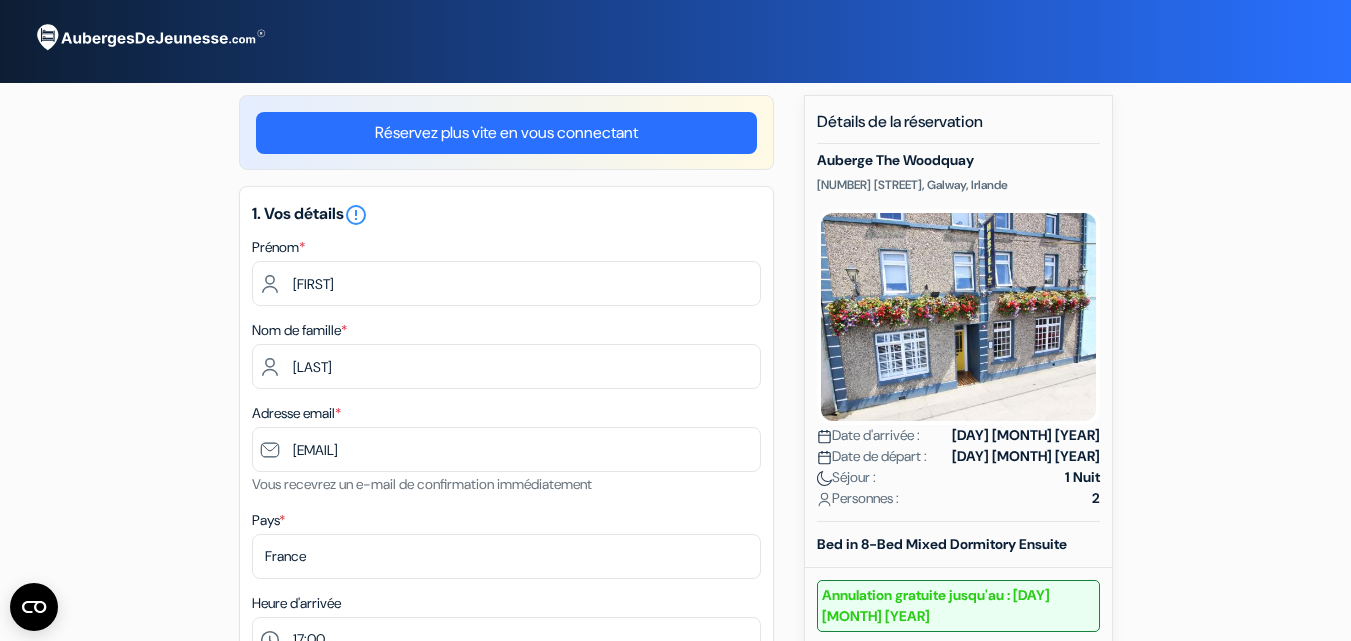 scroll, scrollTop: 0, scrollLeft: 0, axis: both 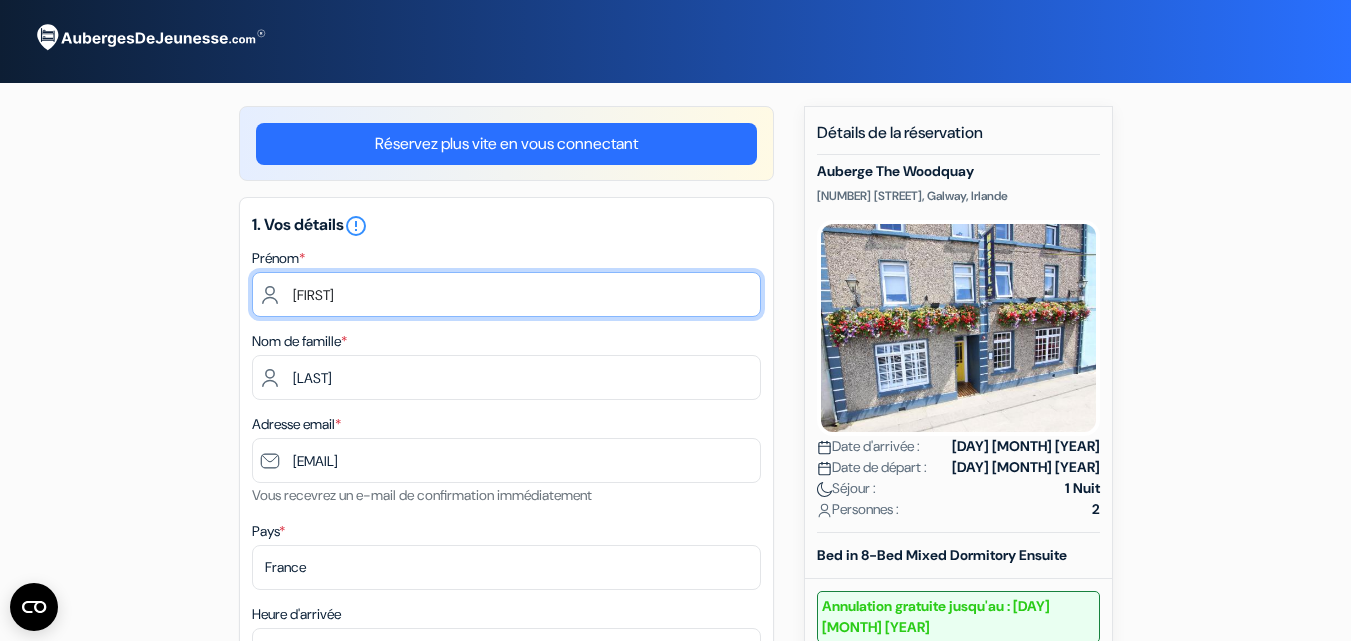 click on "[FIRST]" at bounding box center (506, 294) 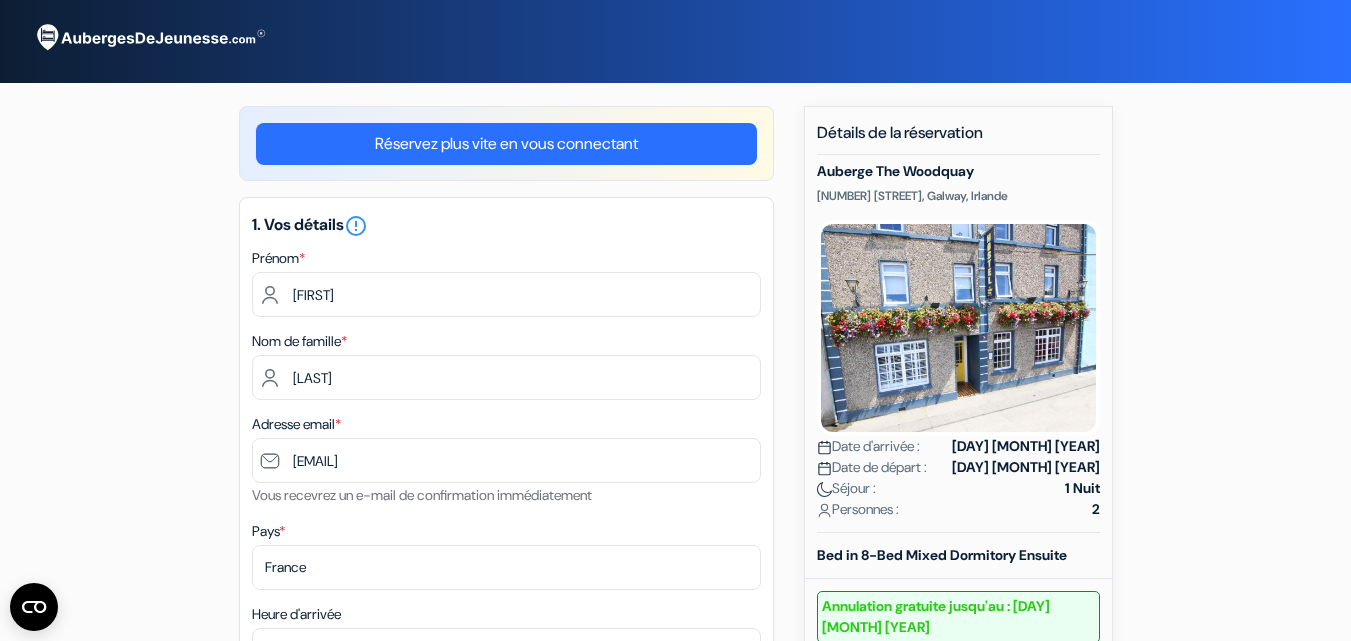 click on "Départ
15:00
16:00
17:00
18:00
19:00
20:00
21:00
22:00
23:00
add_box
Auberge The Woodquay
[NUMBER] [STREET],
Galway,
Irlande
no_plan" at bounding box center [675, 770] 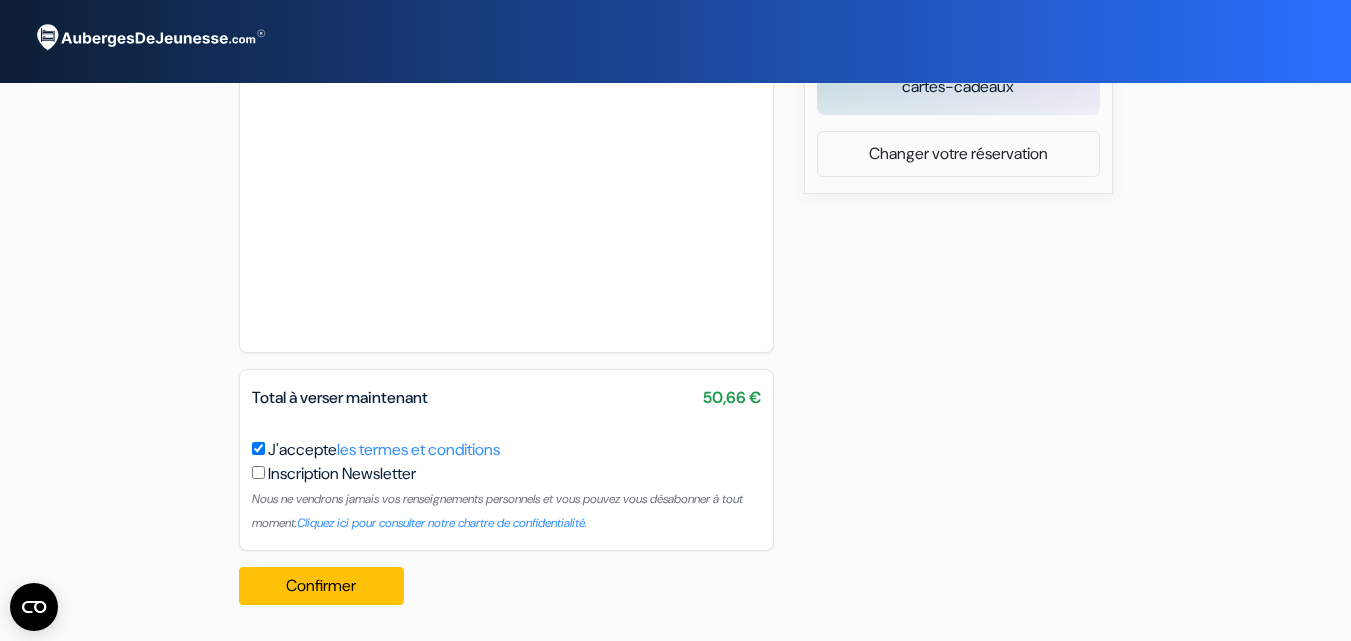 scroll, scrollTop: 994, scrollLeft: 0, axis: vertical 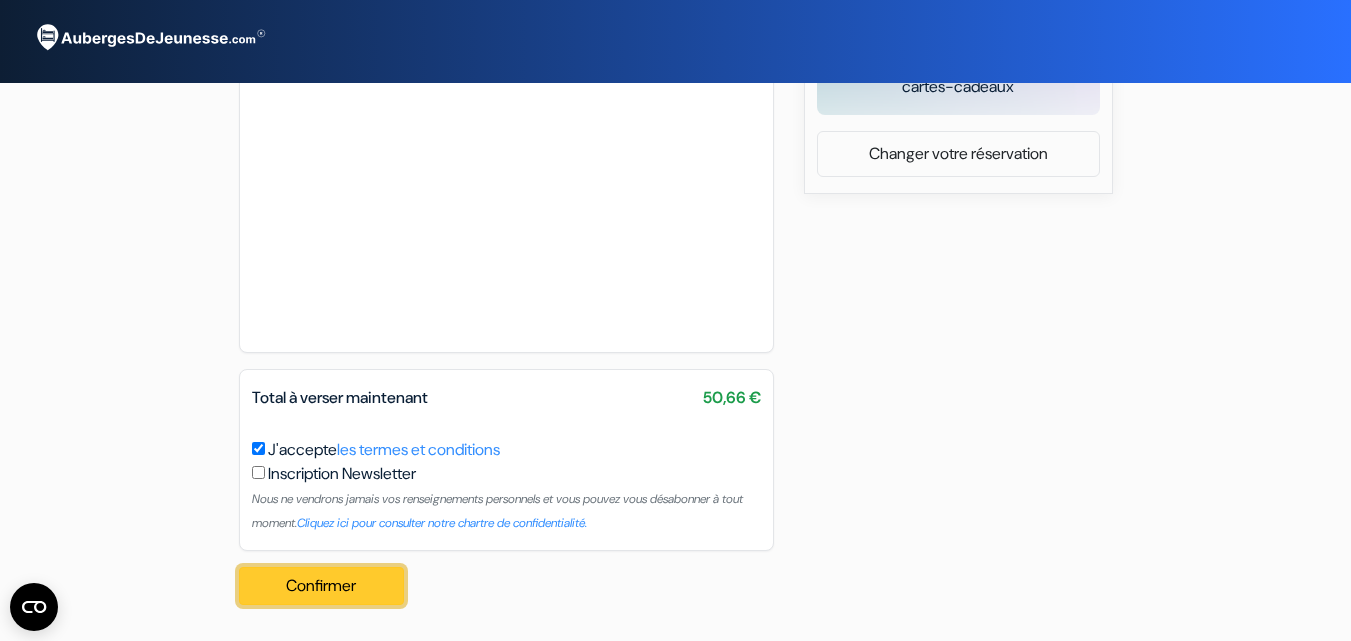 click on "Confirmer
Loading..." at bounding box center (322, 586) 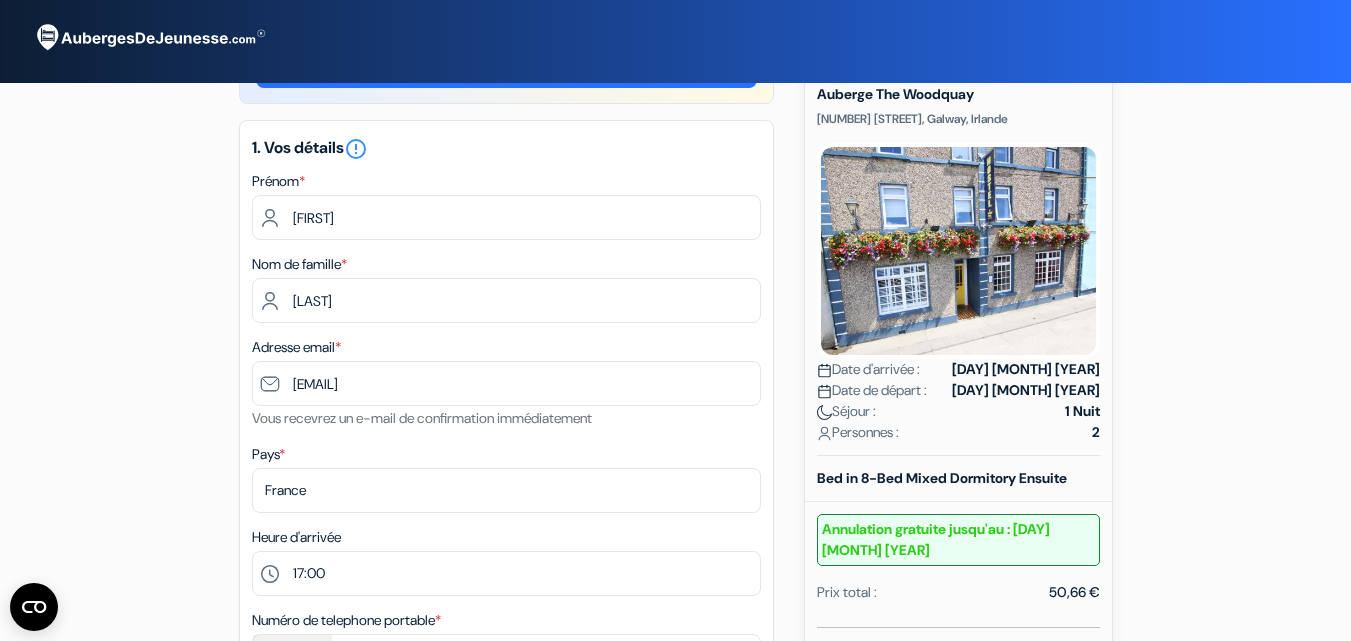 scroll, scrollTop: 64, scrollLeft: 0, axis: vertical 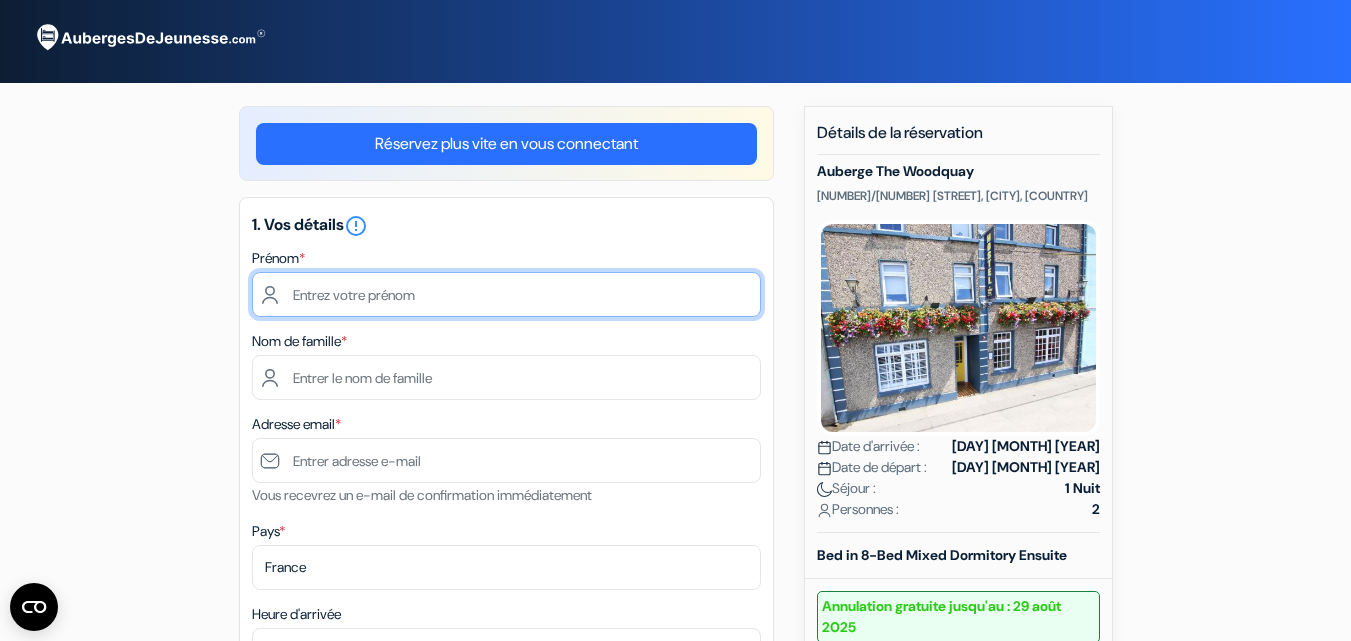 click at bounding box center (506, 294) 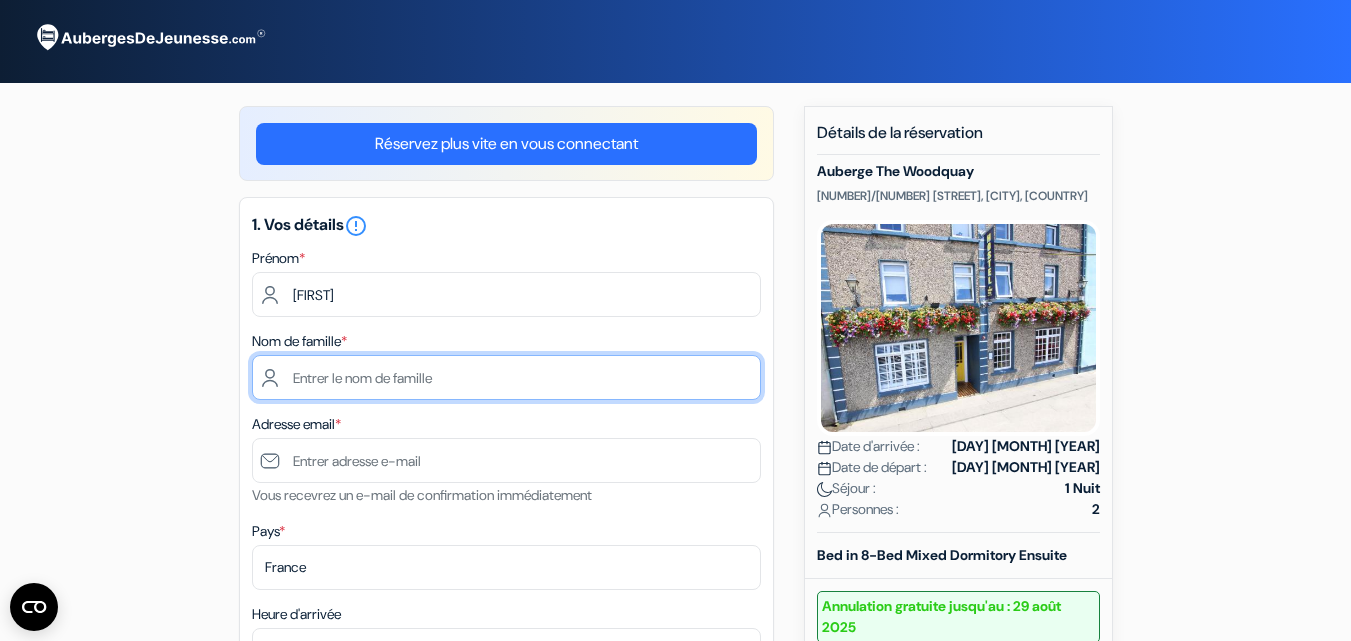 click at bounding box center [506, 377] 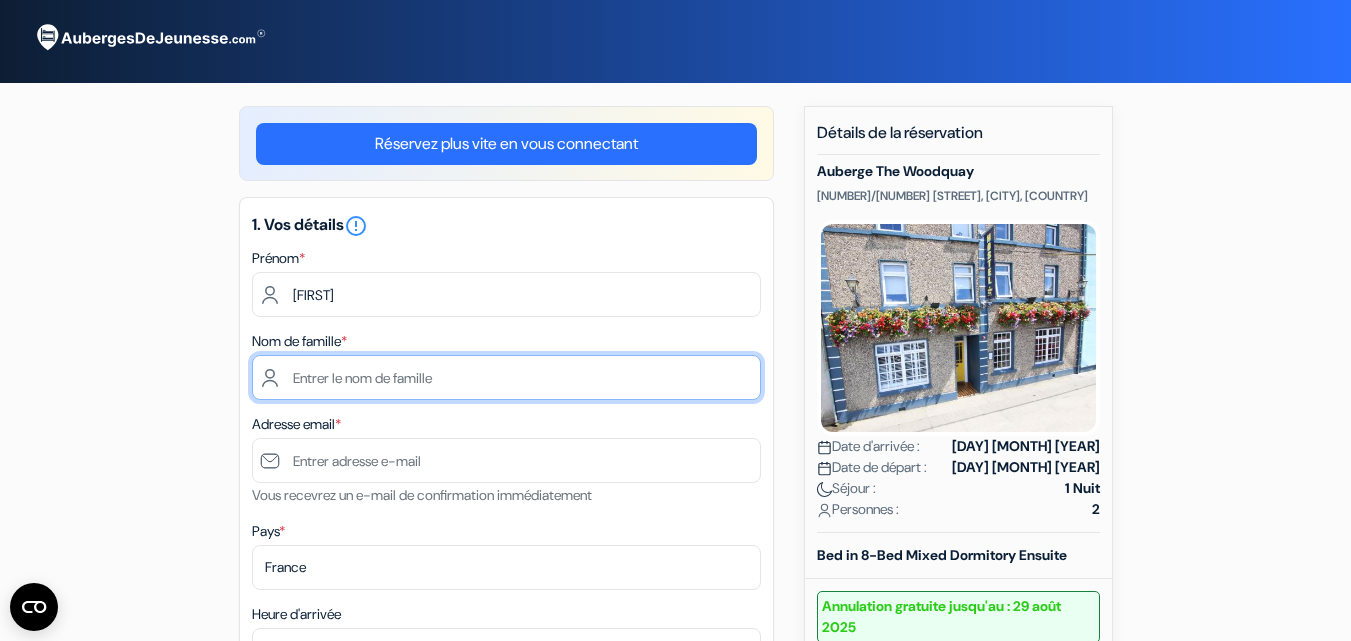 type on "[LAST]" 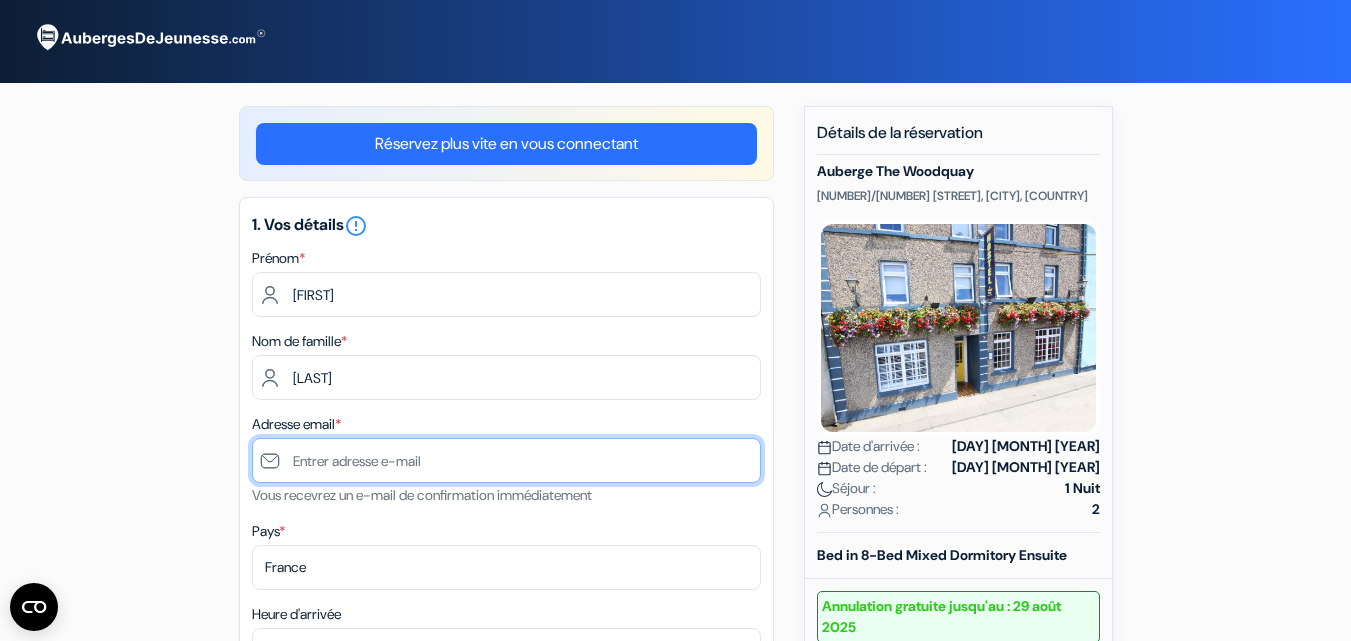 click at bounding box center [506, 460] 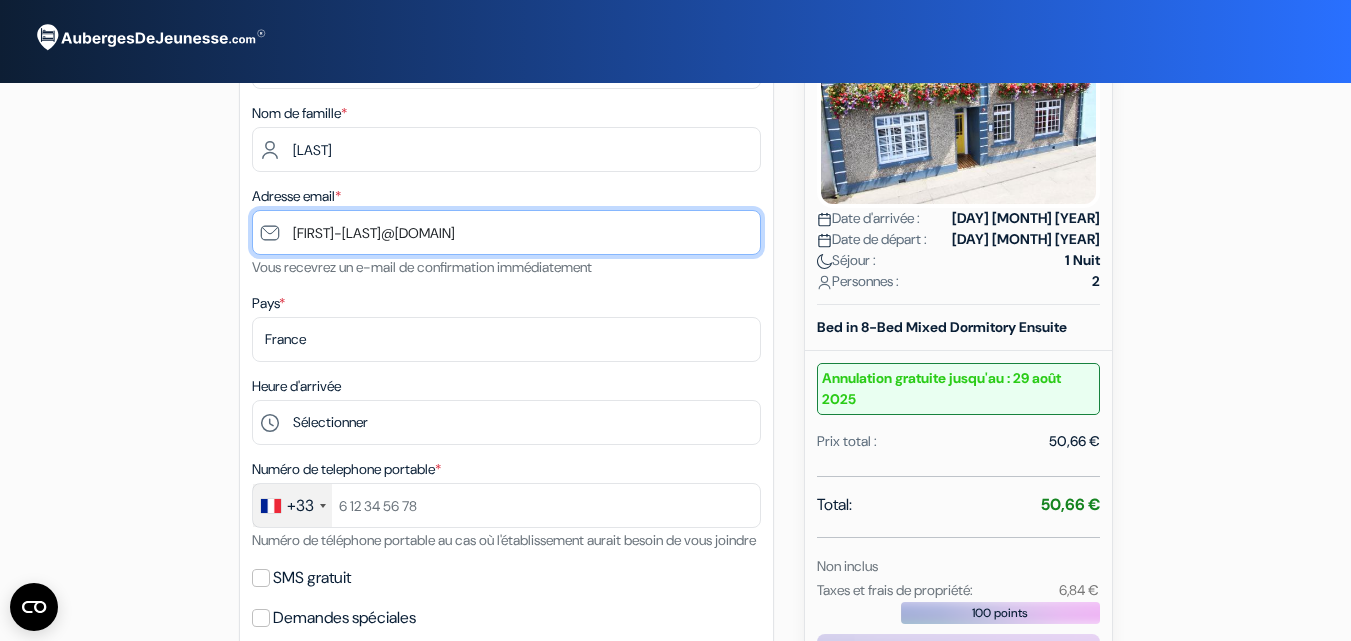 scroll, scrollTop: 270, scrollLeft: 0, axis: vertical 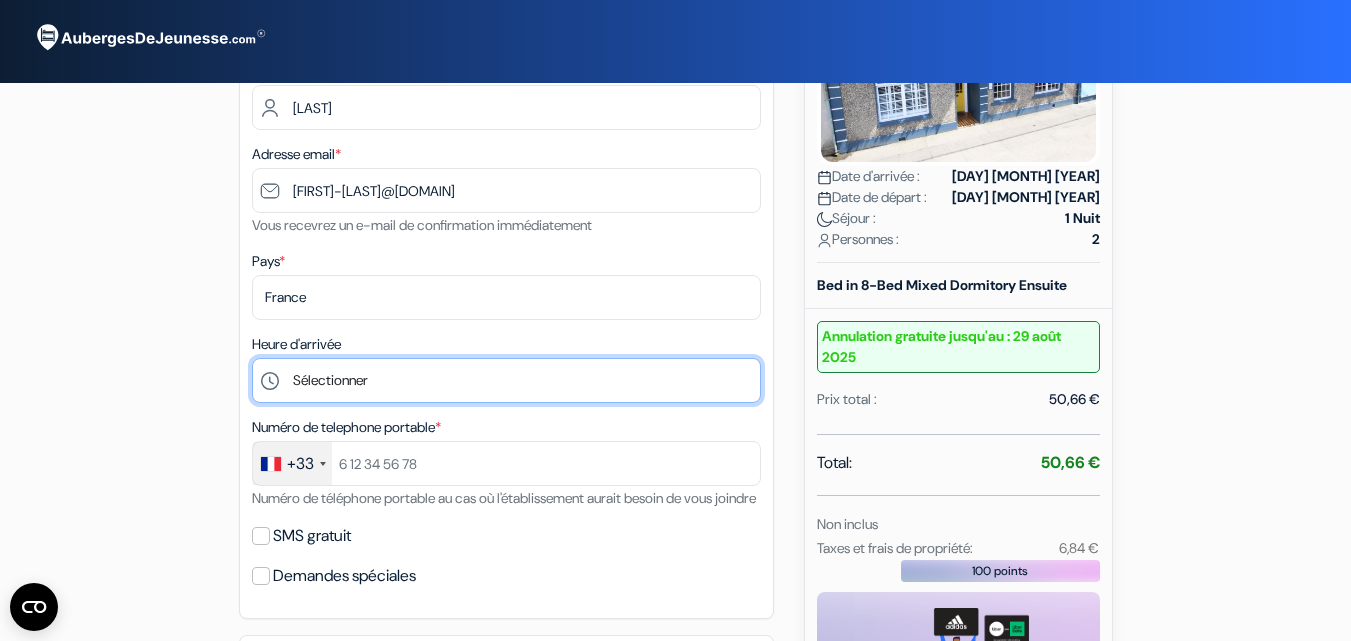 click on "Sélectionner
15:00
16:00
17:00
18:00
19:00
20:00
21:00
22:00
23:00" at bounding box center (506, 380) 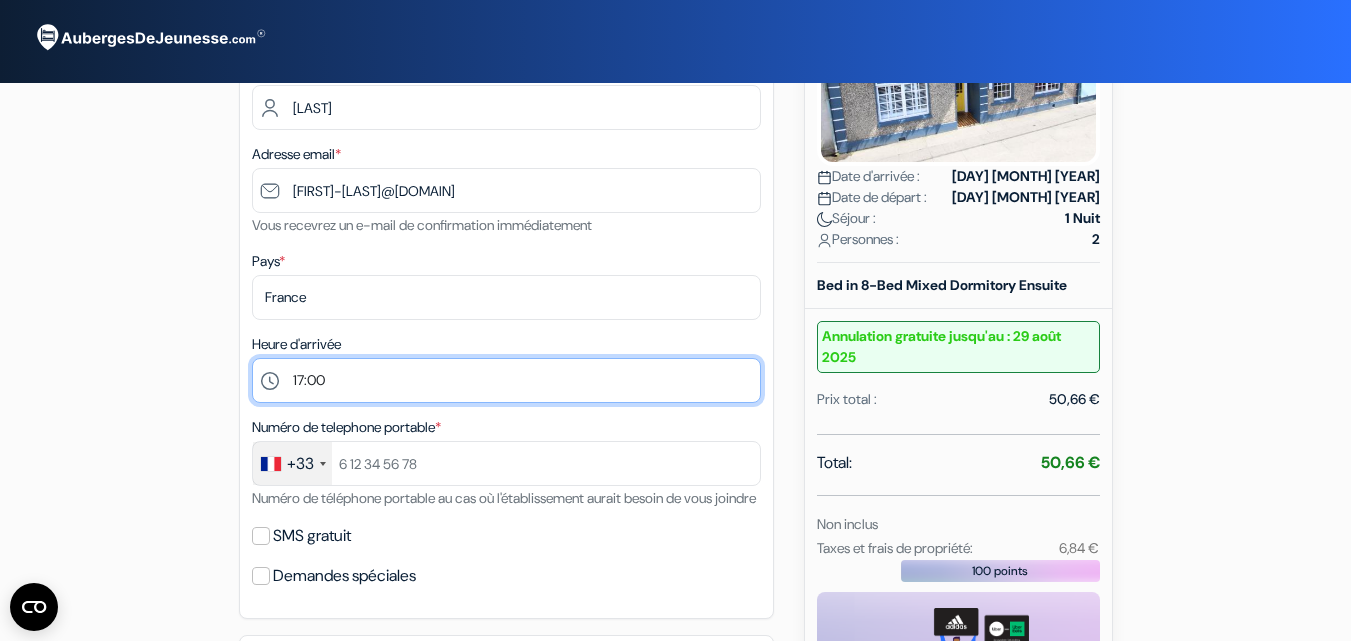 click on "Sélectionner
15:00
16:00
17:00
18:00
19:00
20:00
21:00
22:00
23:00" at bounding box center (506, 380) 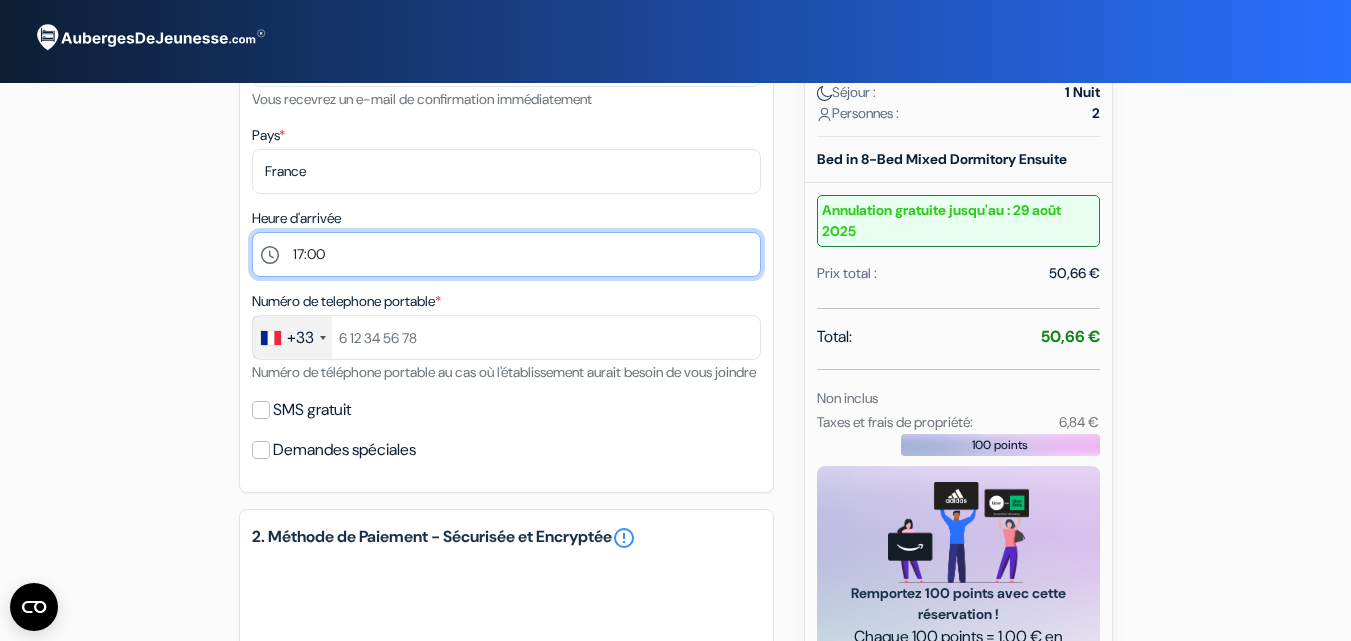 scroll, scrollTop: 404, scrollLeft: 0, axis: vertical 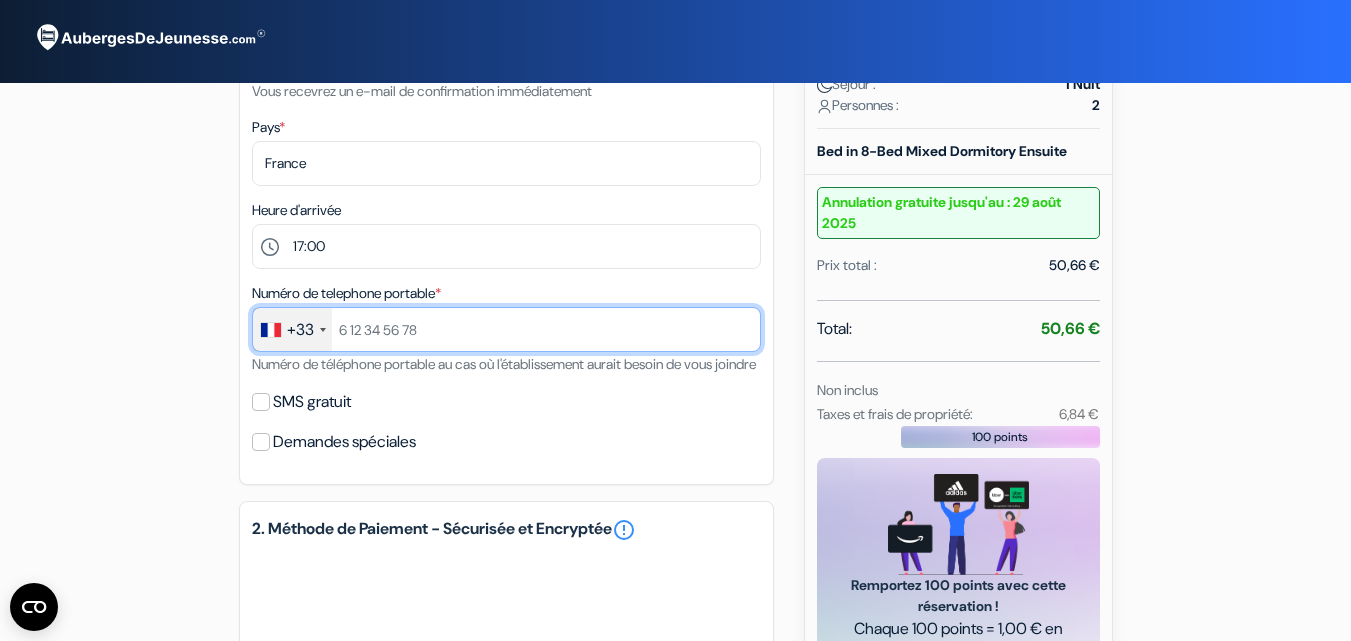 click at bounding box center (506, 329) 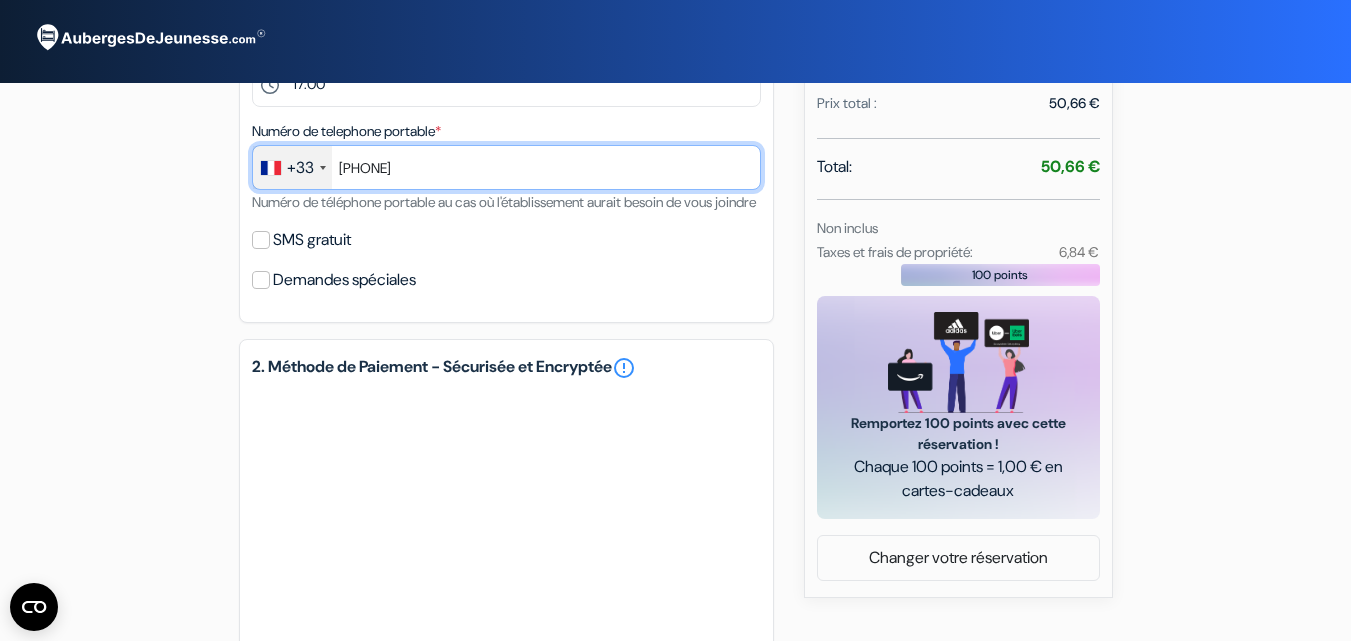 scroll, scrollTop: 598, scrollLeft: 0, axis: vertical 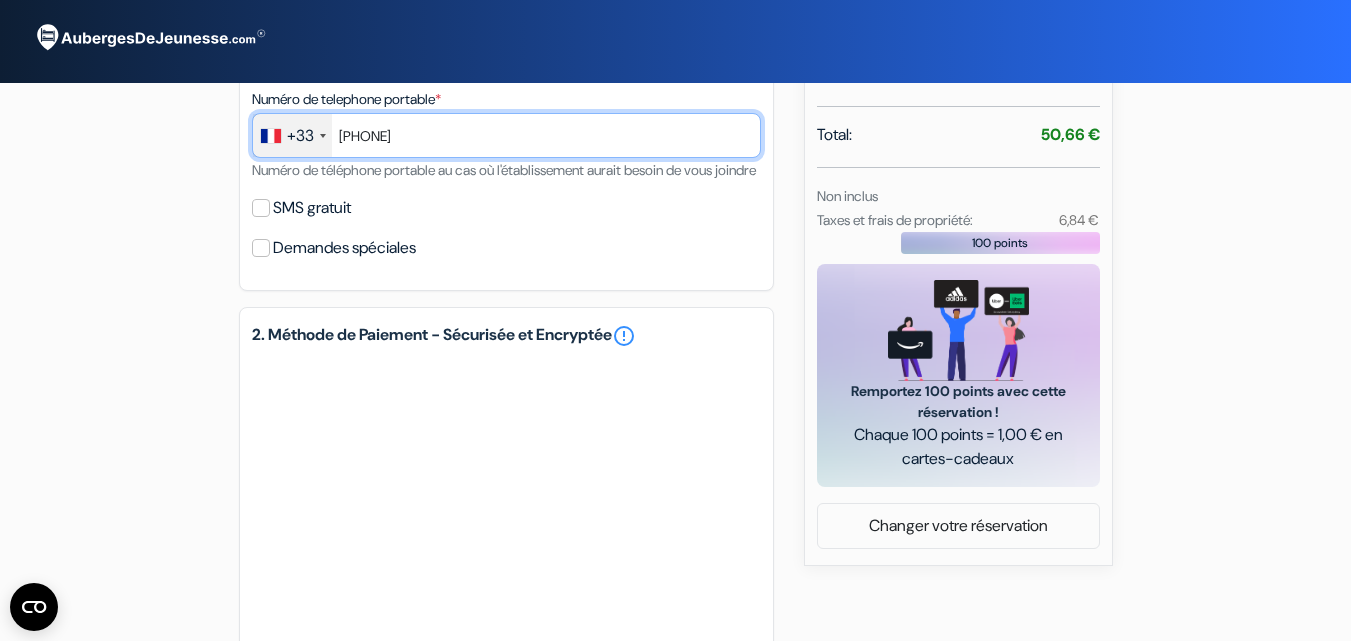 type on "634177103" 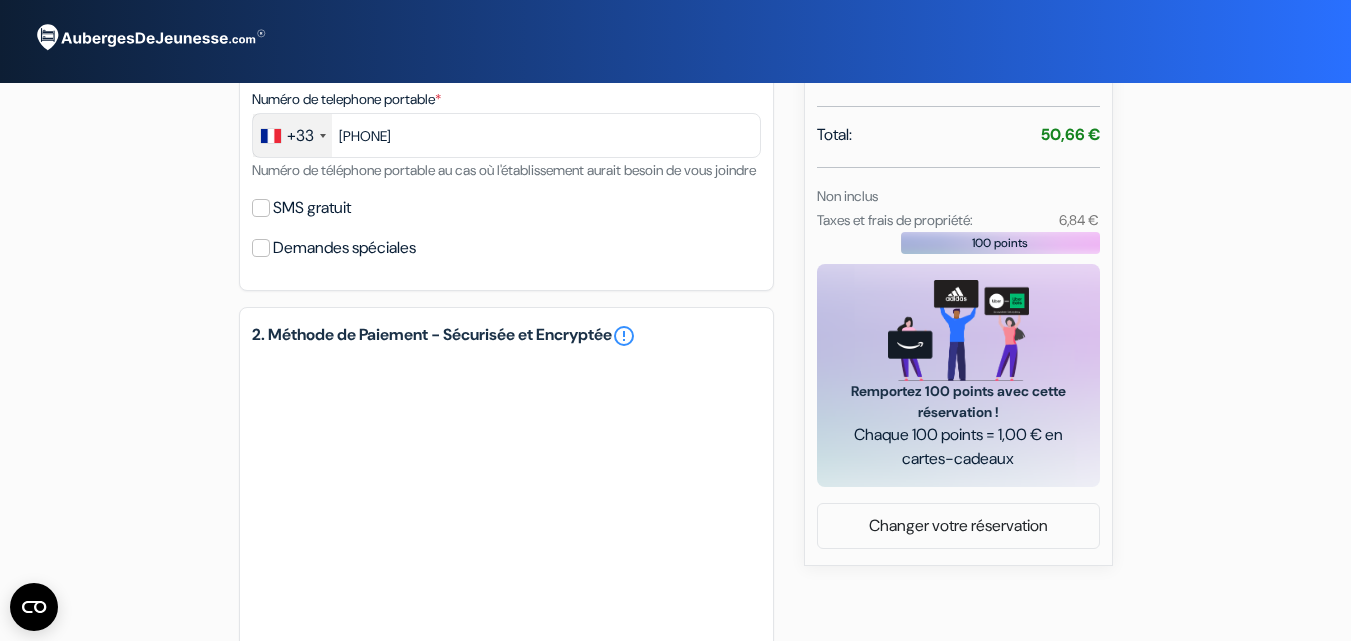 click on "SMS gratuit" at bounding box center [312, 208] 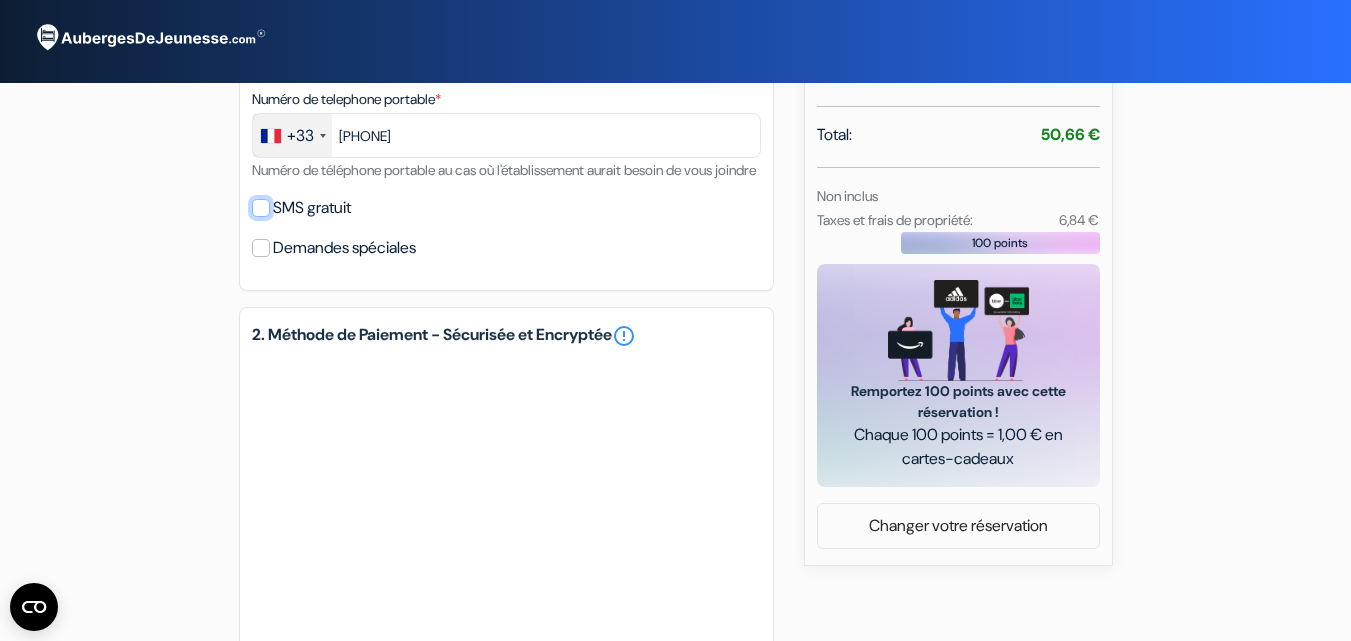 click on "SMS gratuit" at bounding box center [261, 208] 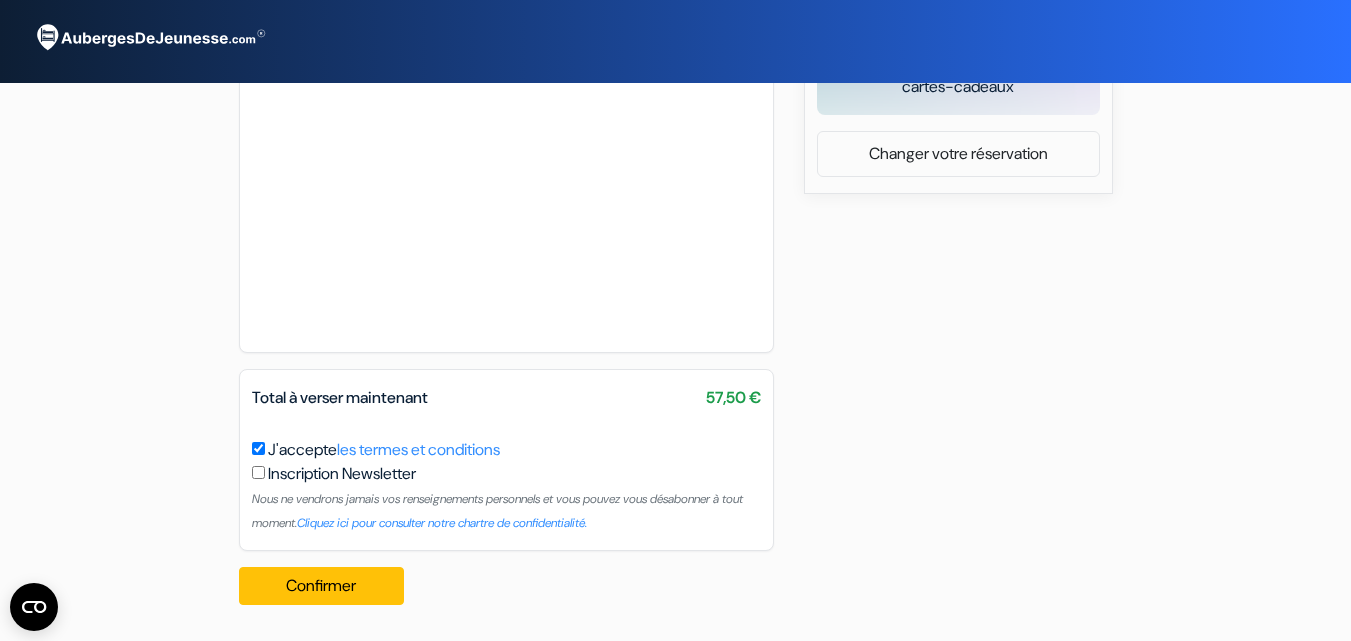 scroll, scrollTop: 994, scrollLeft: 0, axis: vertical 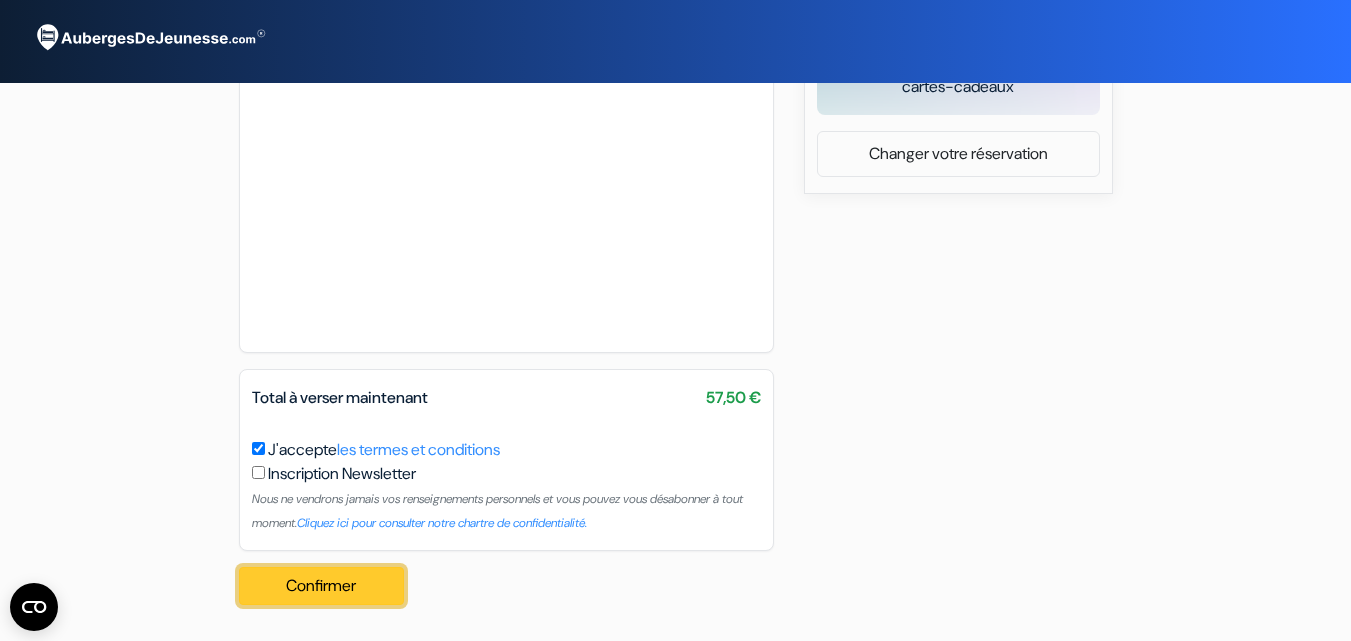 click on "Confirmer
Loading..." at bounding box center (322, 586) 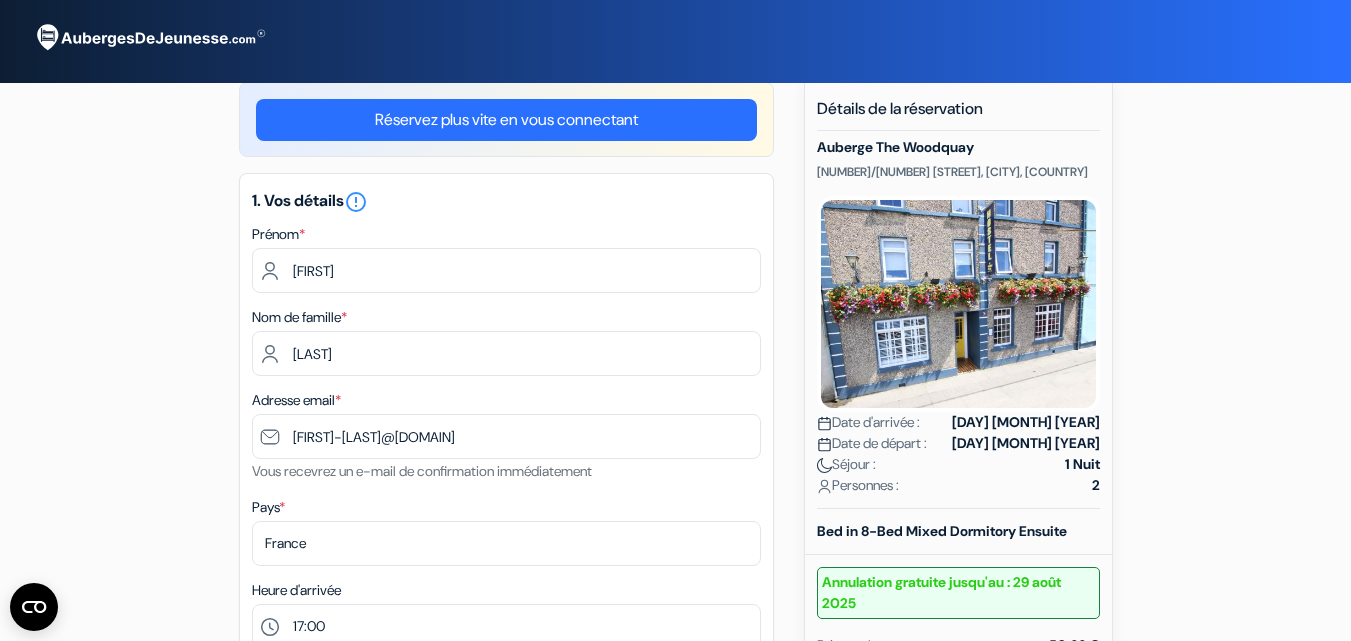 scroll, scrollTop: 0, scrollLeft: 0, axis: both 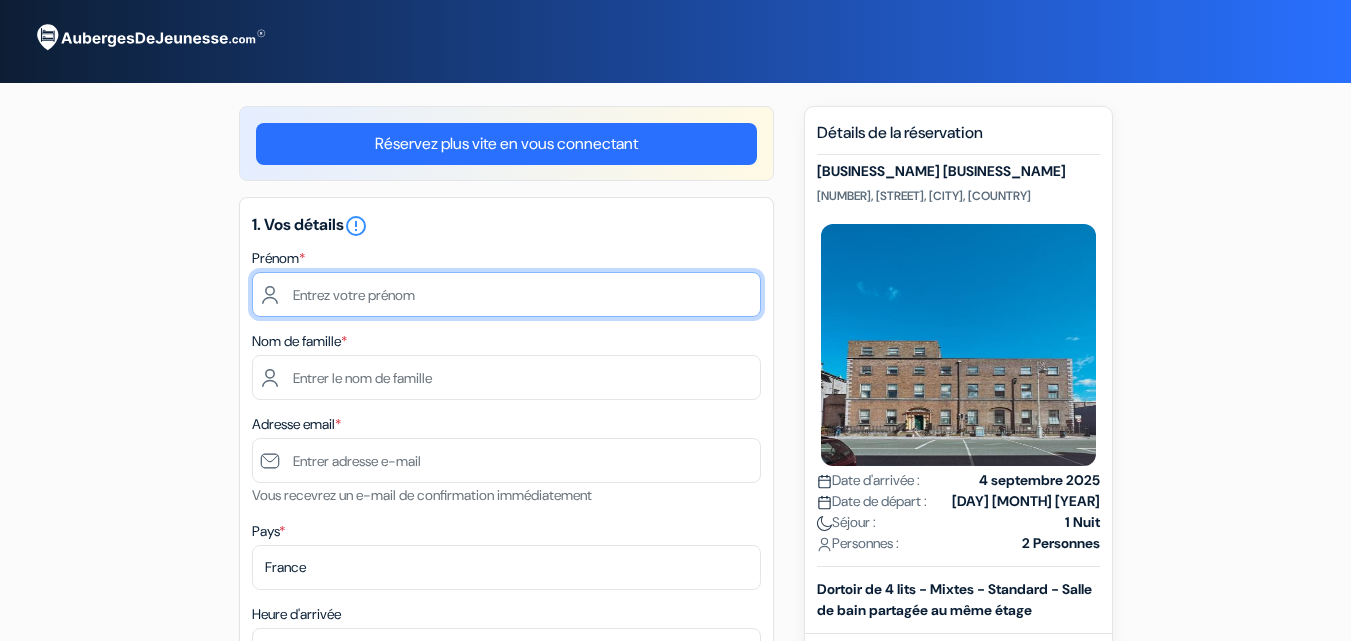 click at bounding box center (506, 294) 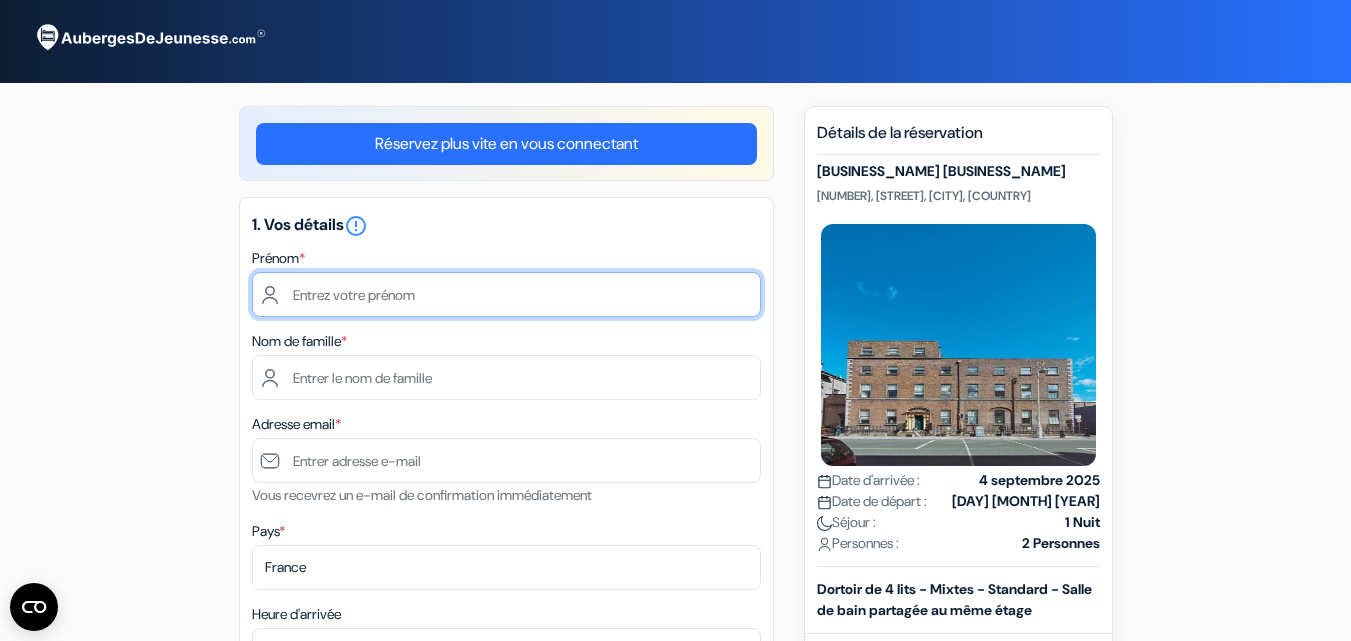 type on "[FIRST]" 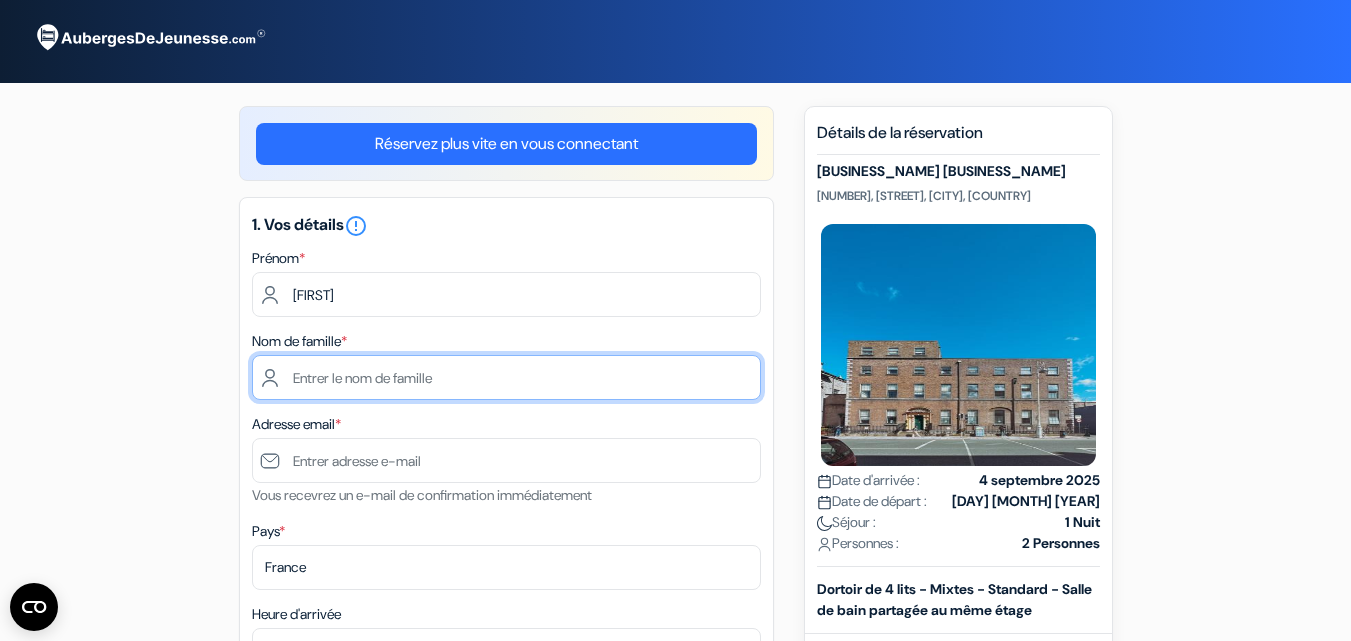 click at bounding box center (506, 377) 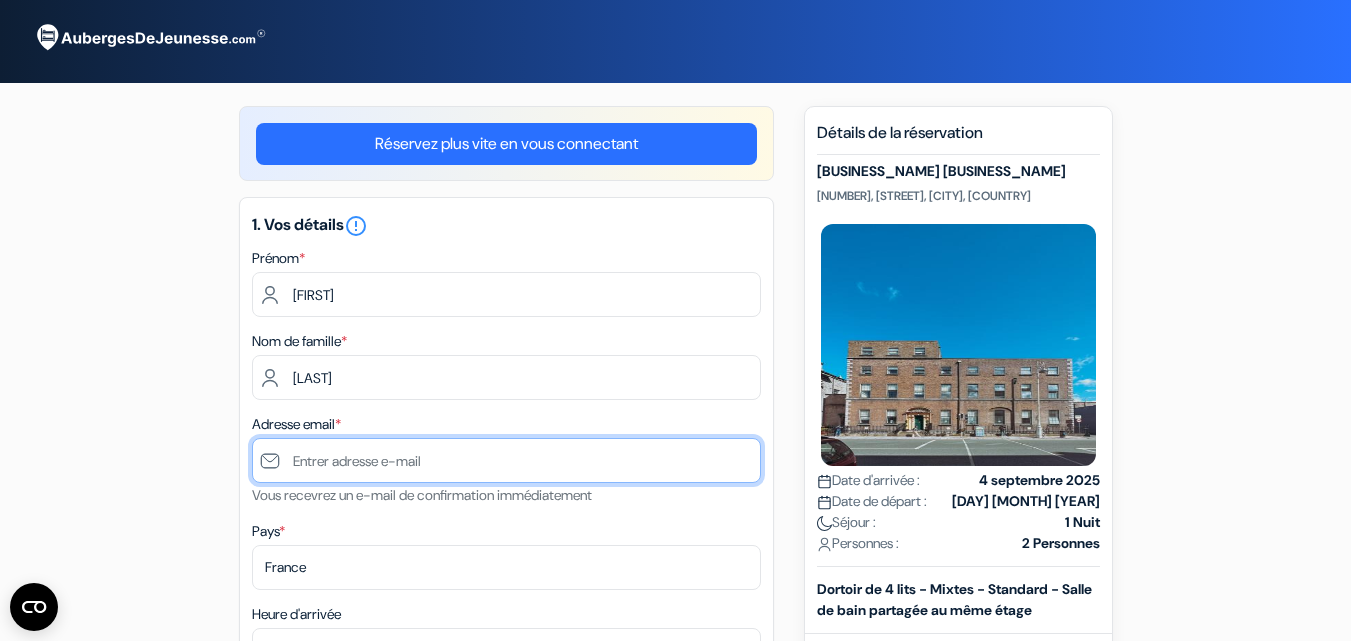 click at bounding box center [506, 460] 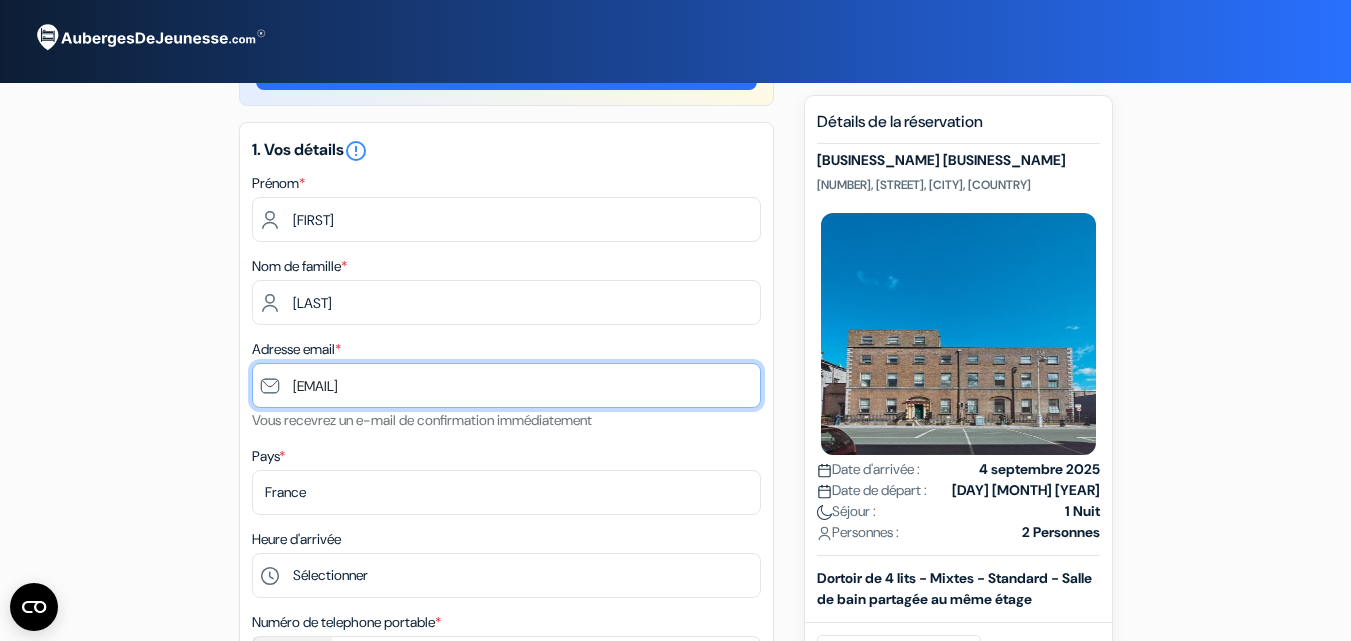 scroll, scrollTop: 353, scrollLeft: 0, axis: vertical 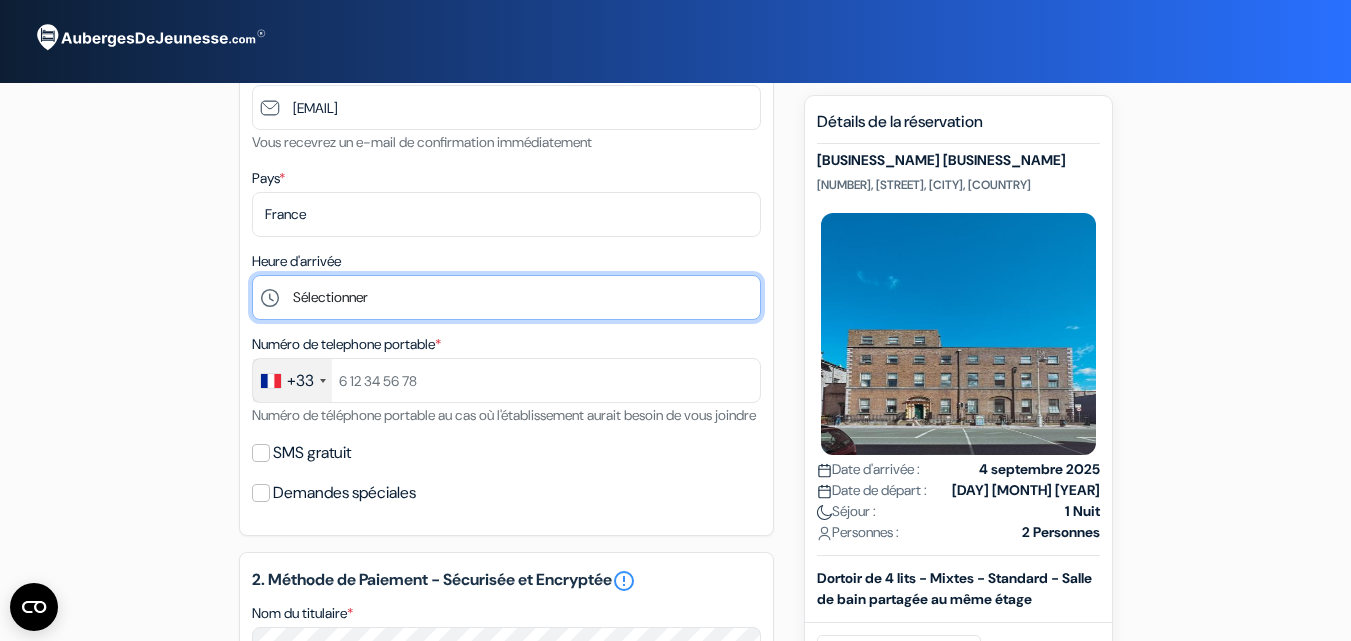 click on "Sélectionner
1:00
2:00
3:00
4:00
5:00
6:00
7:00
8:00
9:00
10:00
11:00
12:00 13:00 14:00 15:00" at bounding box center (506, 297) 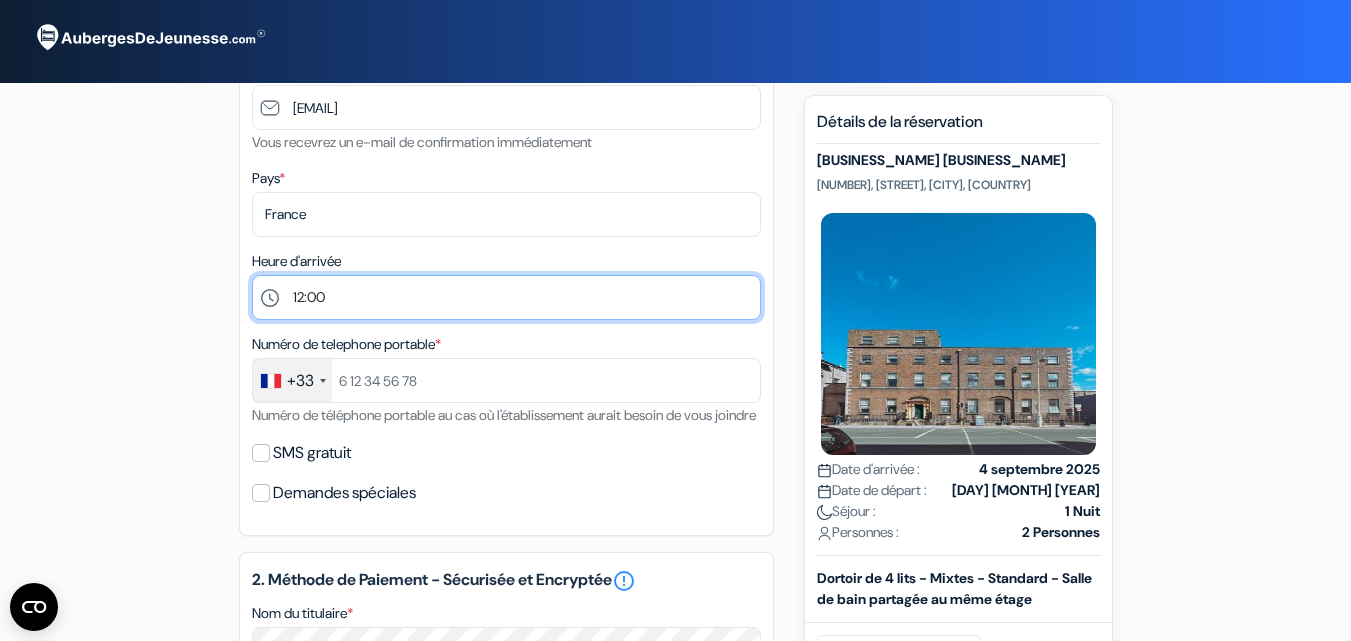 click on "Sélectionner
1:00
2:00
3:00
4:00
5:00
6:00
7:00
8:00
9:00
10:00
11:00
12:00 13:00 14:00 15:00" at bounding box center (506, 297) 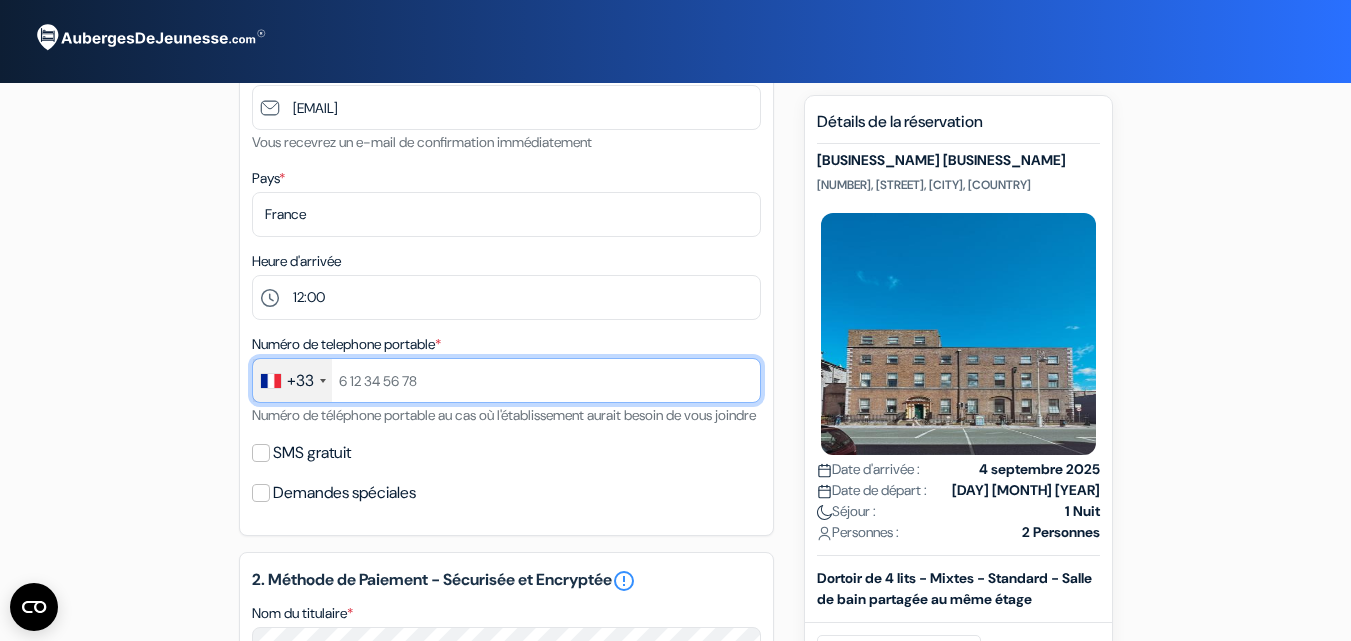 click at bounding box center (506, 380) 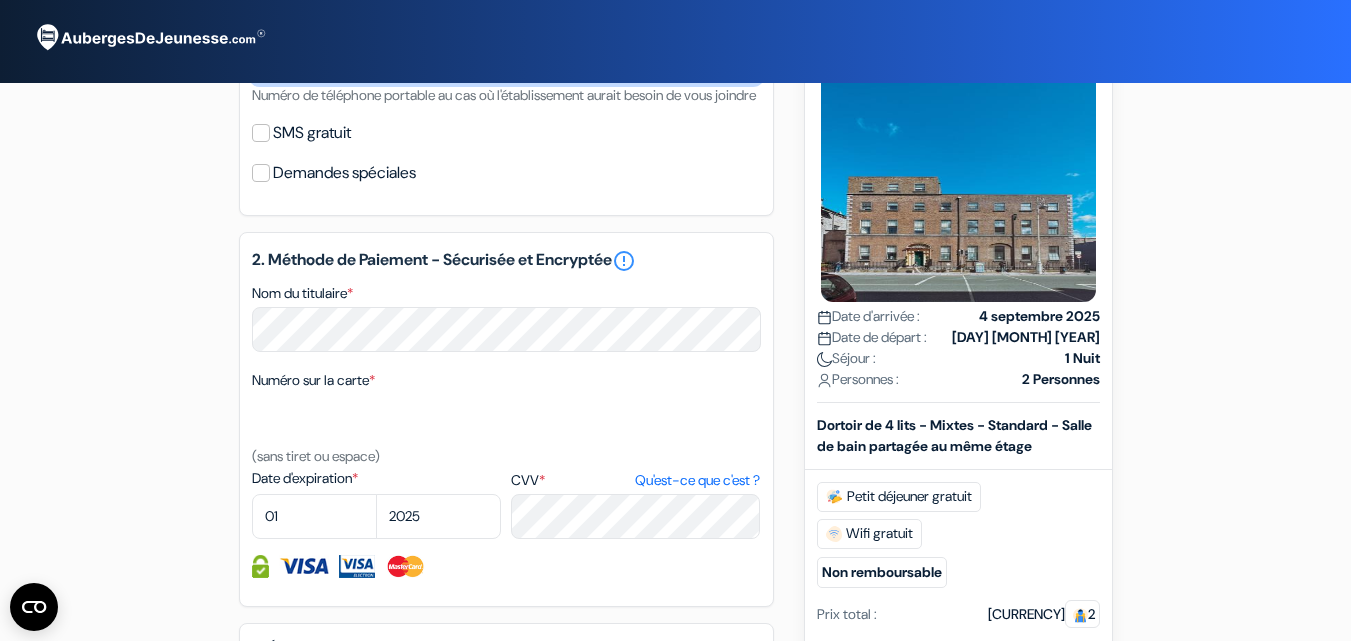scroll, scrollTop: 705, scrollLeft: 0, axis: vertical 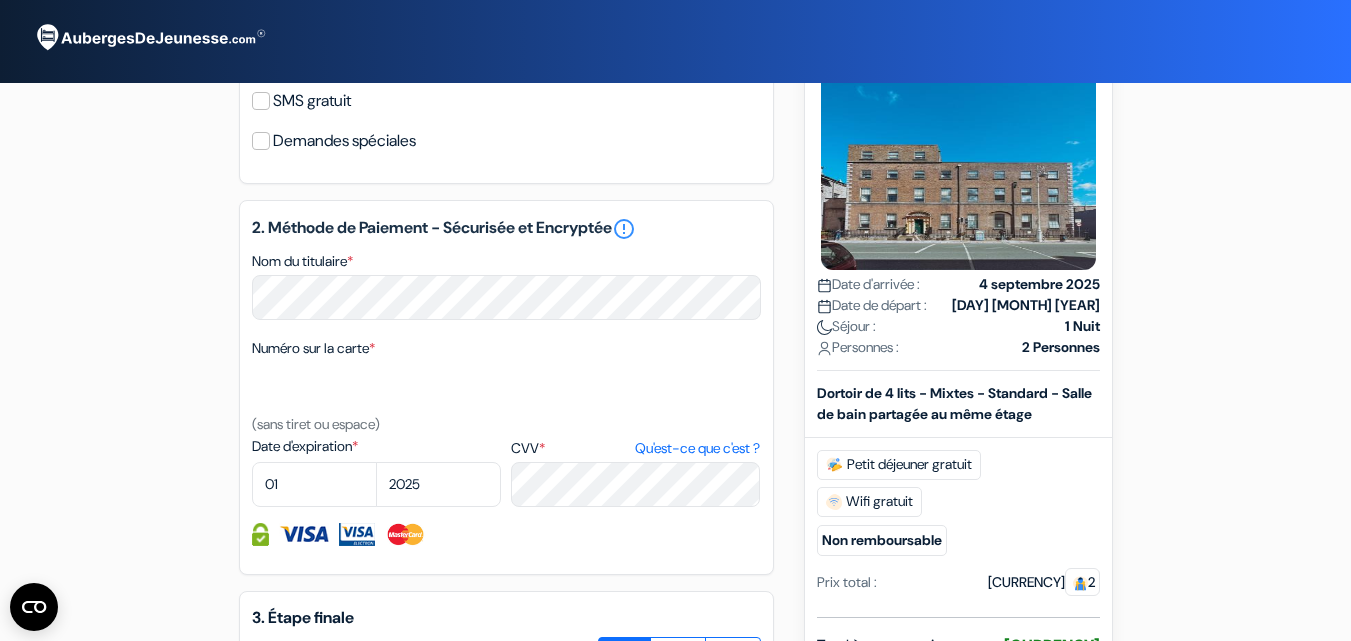 type on "634177103" 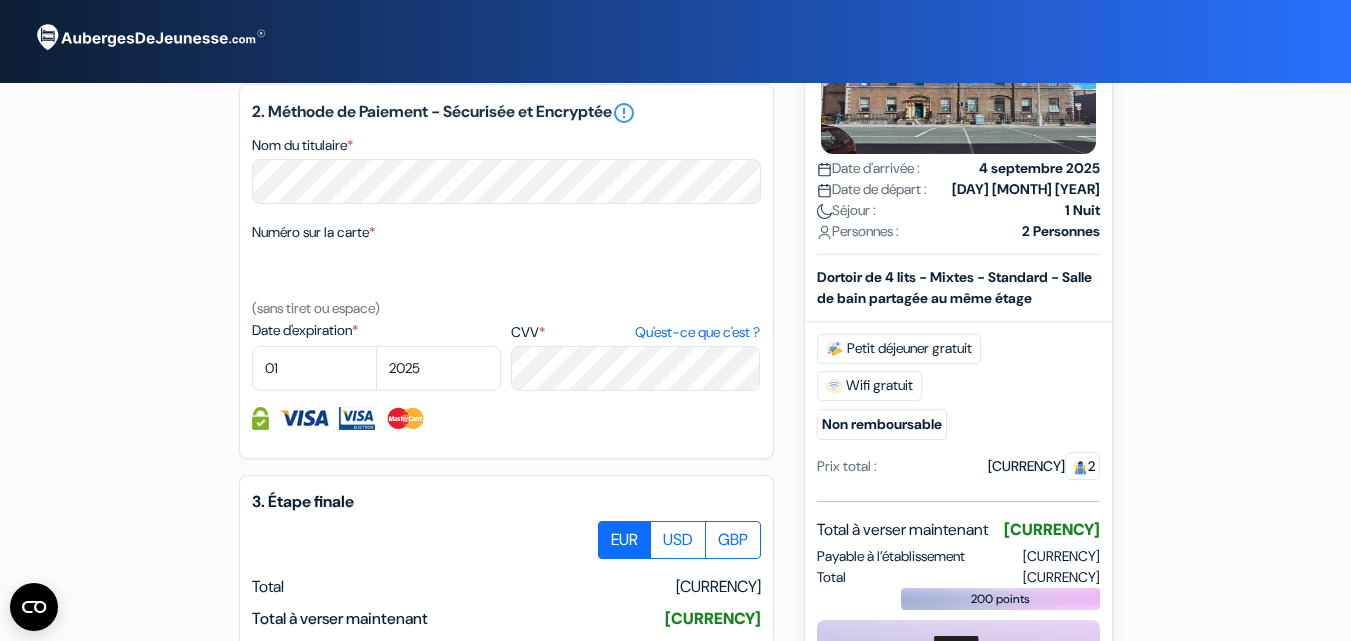 scroll, scrollTop: 847, scrollLeft: 0, axis: vertical 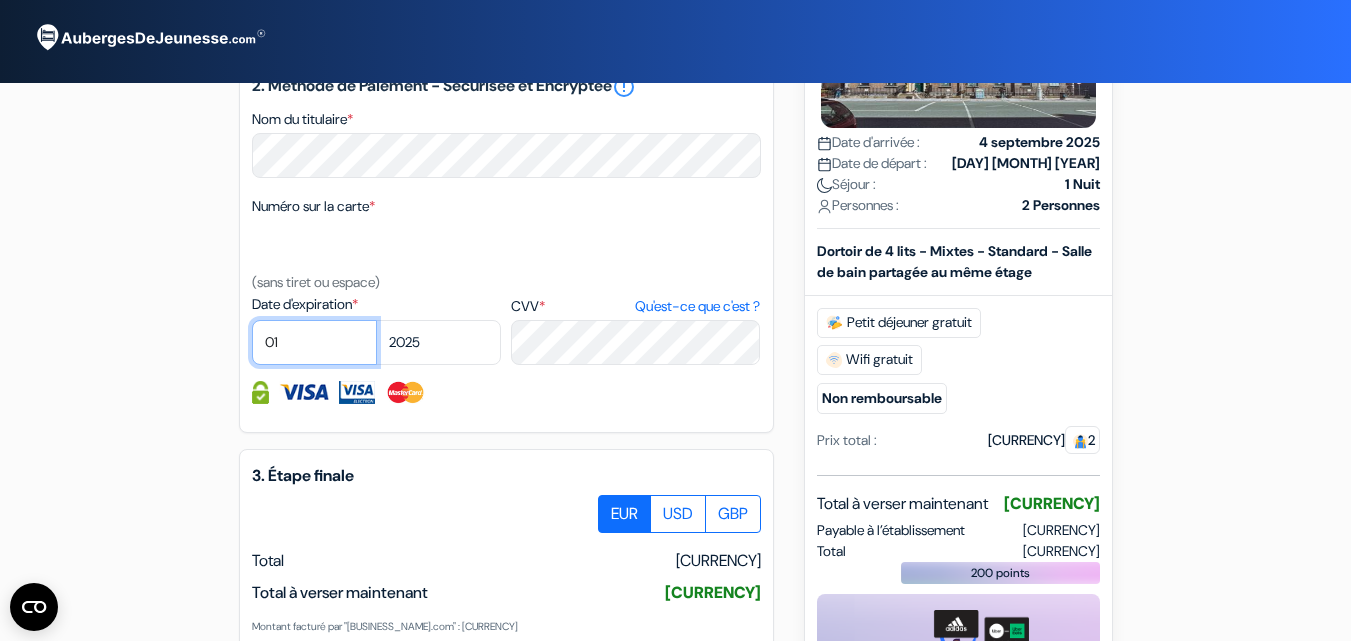 click on "01
02
03
04
05
06
07
08
09
10
11
12" at bounding box center (314, 342) 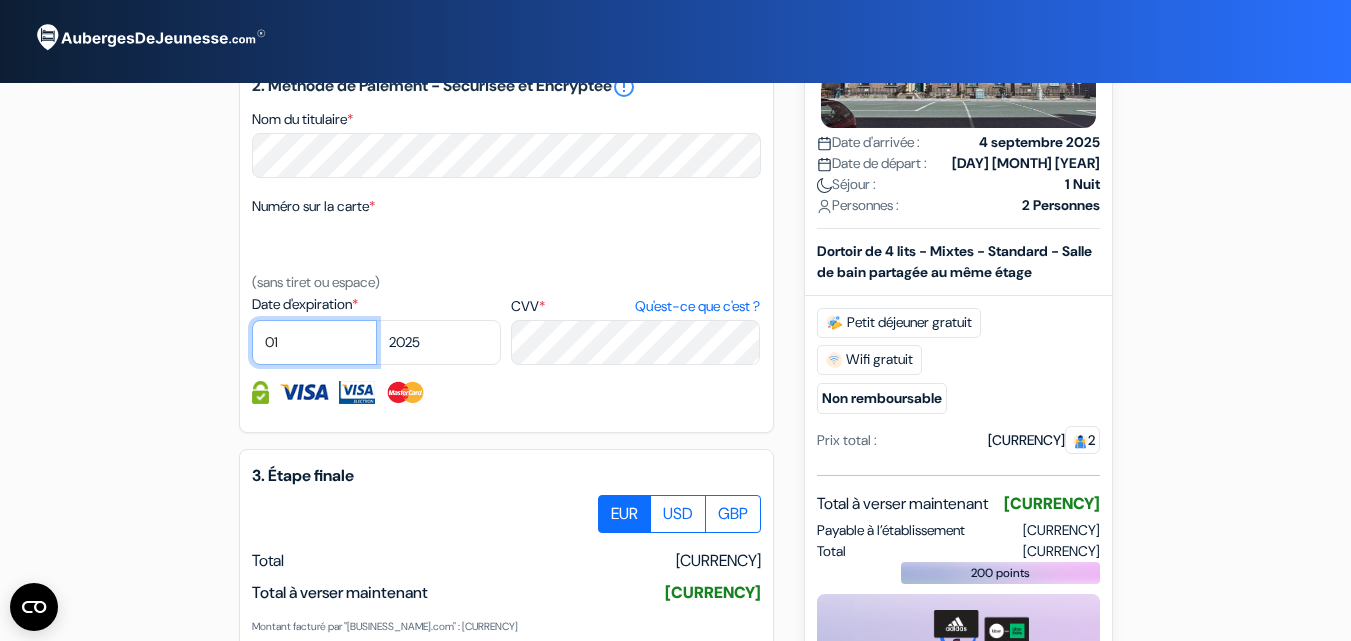 select on "11" 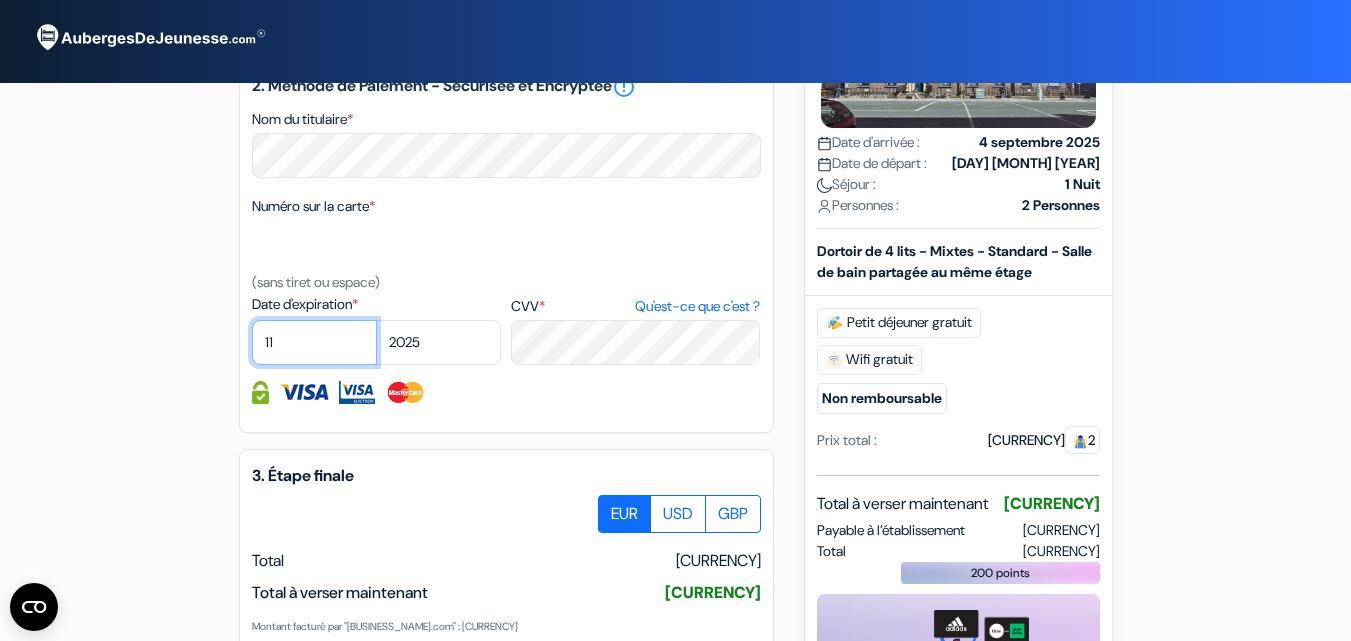 click on "01
02
03
04
05
06
07
08
09
10
11
12" at bounding box center [314, 342] 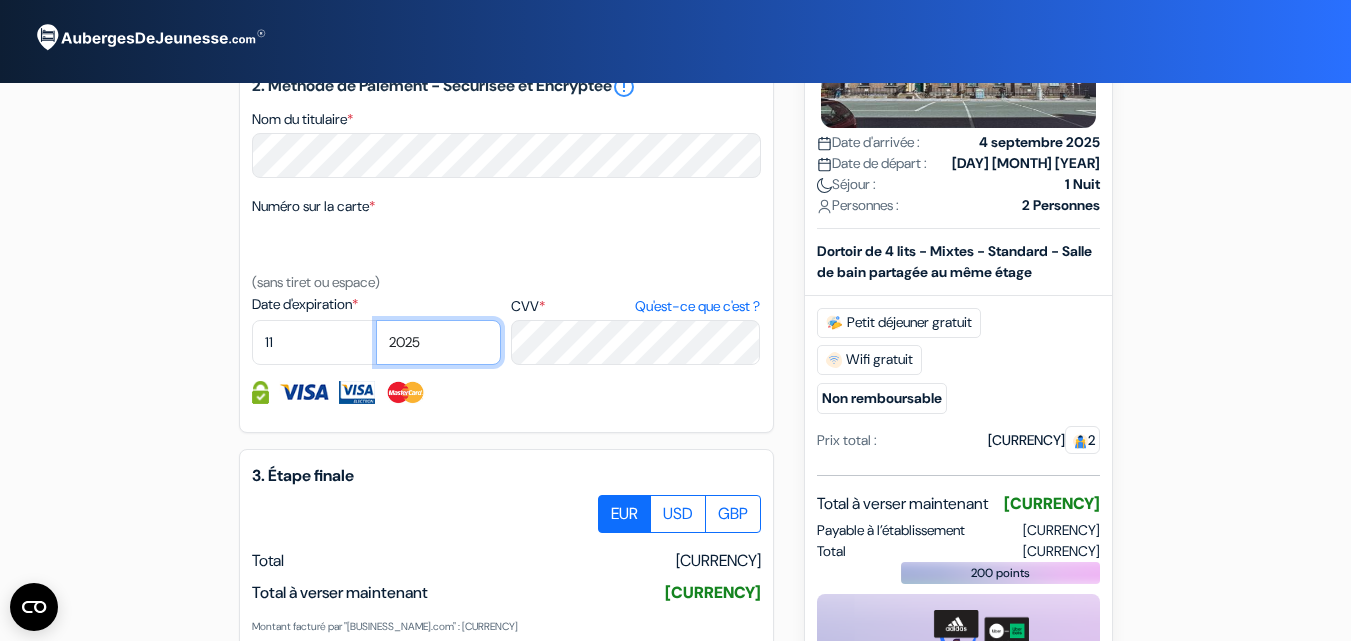 click on "2025
2026
2027
2028
2029
2030
2031
2032
2033 2034 2035 2036 2037 2038 2039 2040 2041 2042 2043" at bounding box center [438, 342] 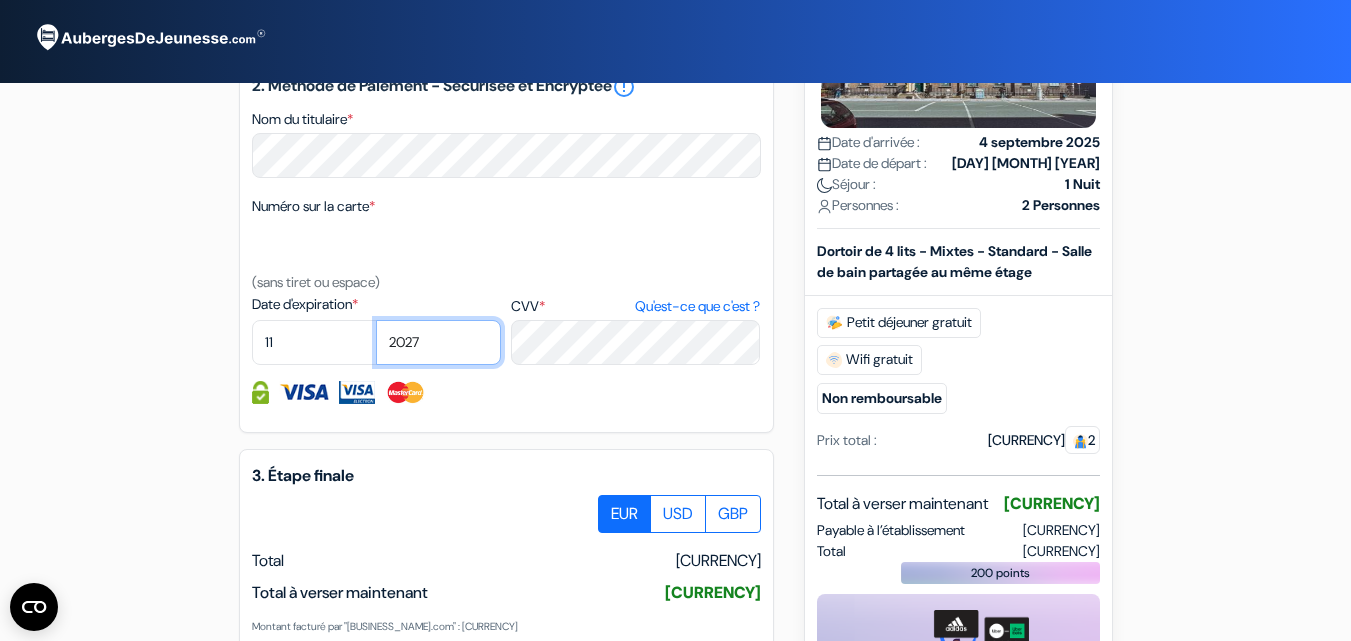 click on "2025
2026
2027
2028
2029
2030
2031
2032
2033 2034 2035 2036 2037 2038 2039 2040 2041 2042 2043" at bounding box center (438, 342) 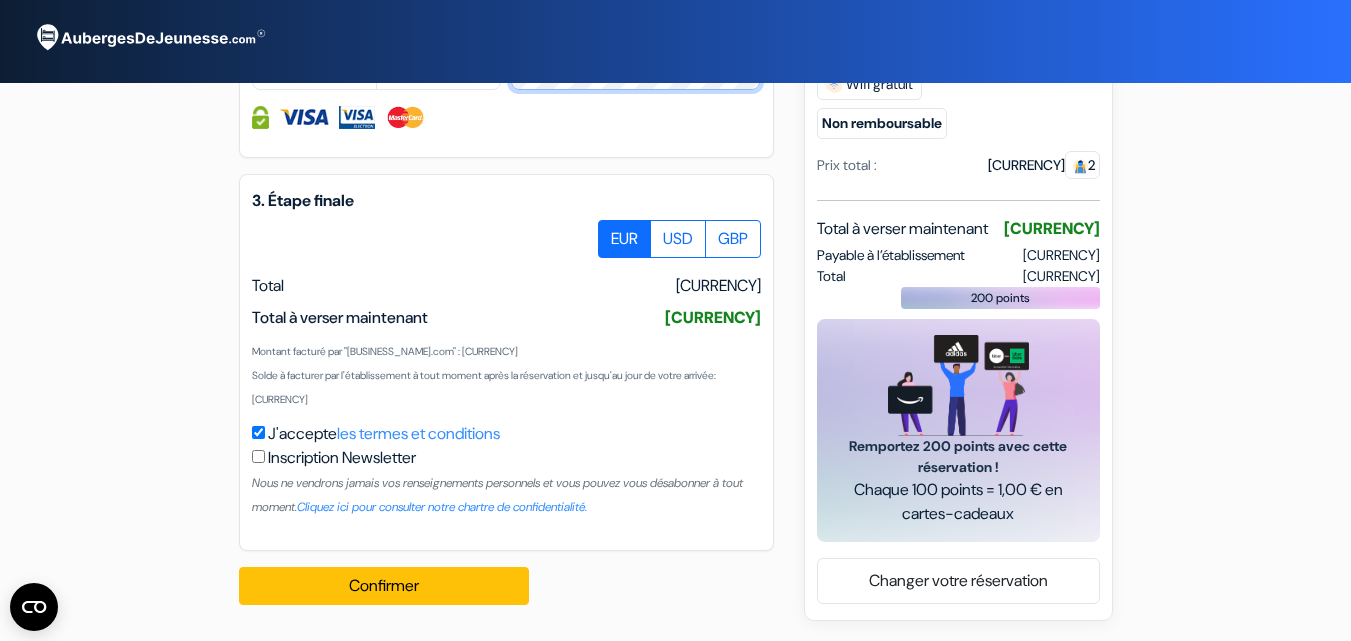 scroll, scrollTop: 1144, scrollLeft: 0, axis: vertical 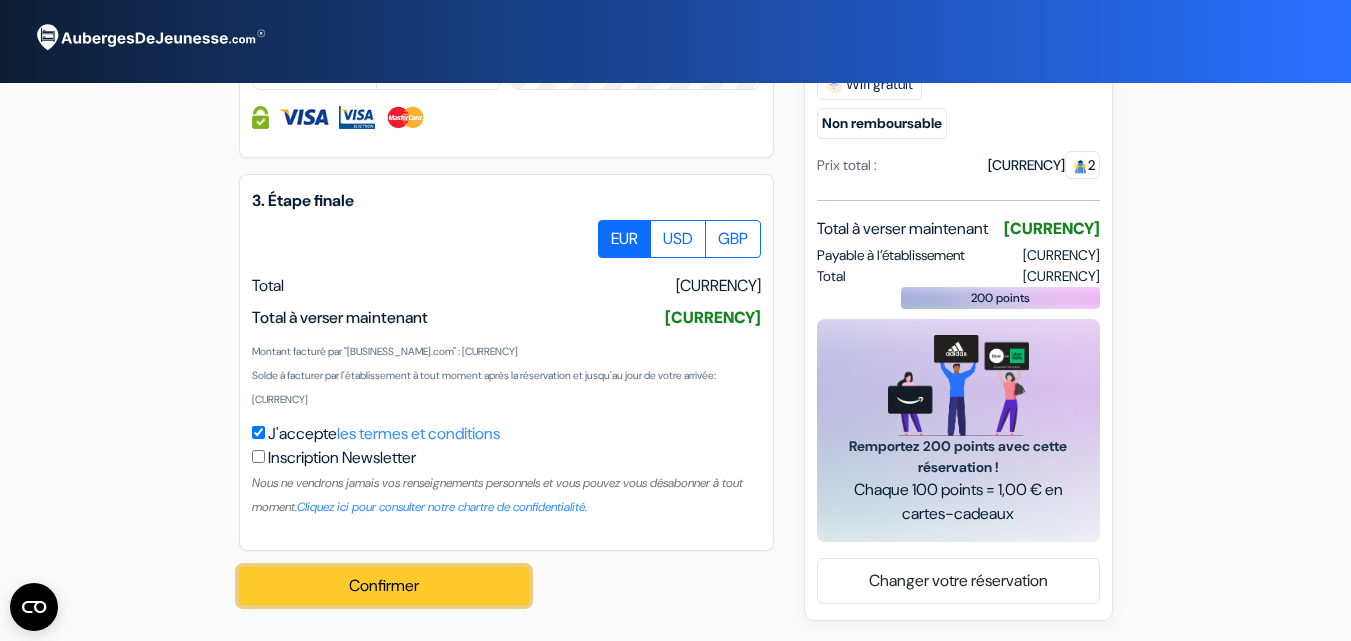 click on "Confirmer
Loading..." at bounding box center (384, 586) 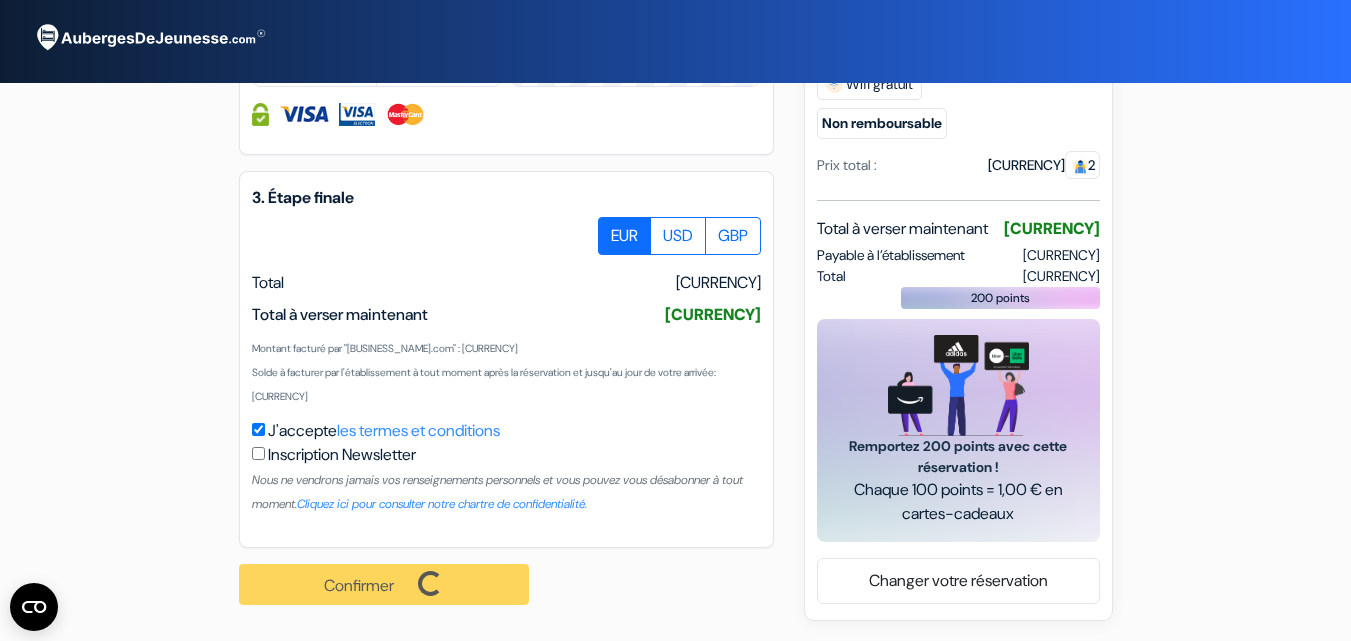 scroll, scrollTop: 1149, scrollLeft: 0, axis: vertical 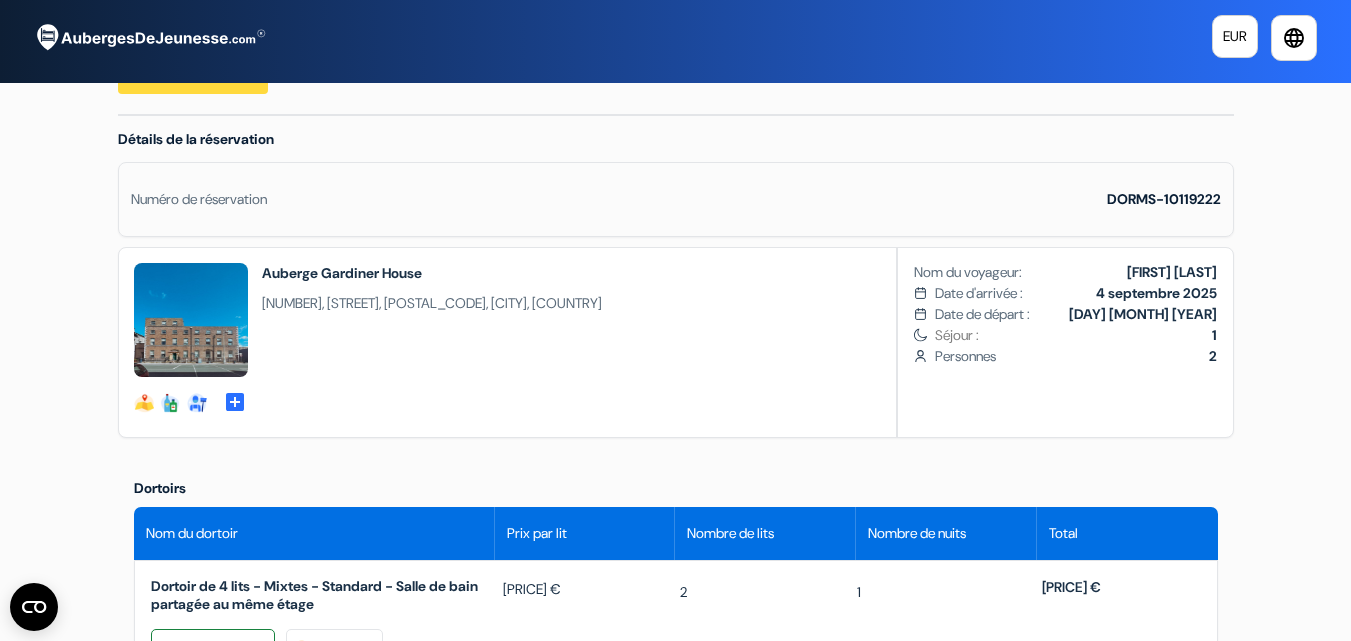 click on "76, Upper Gardiner Street,
D01 E4E3,
Dublin,
Irlande" at bounding box center [432, 303] 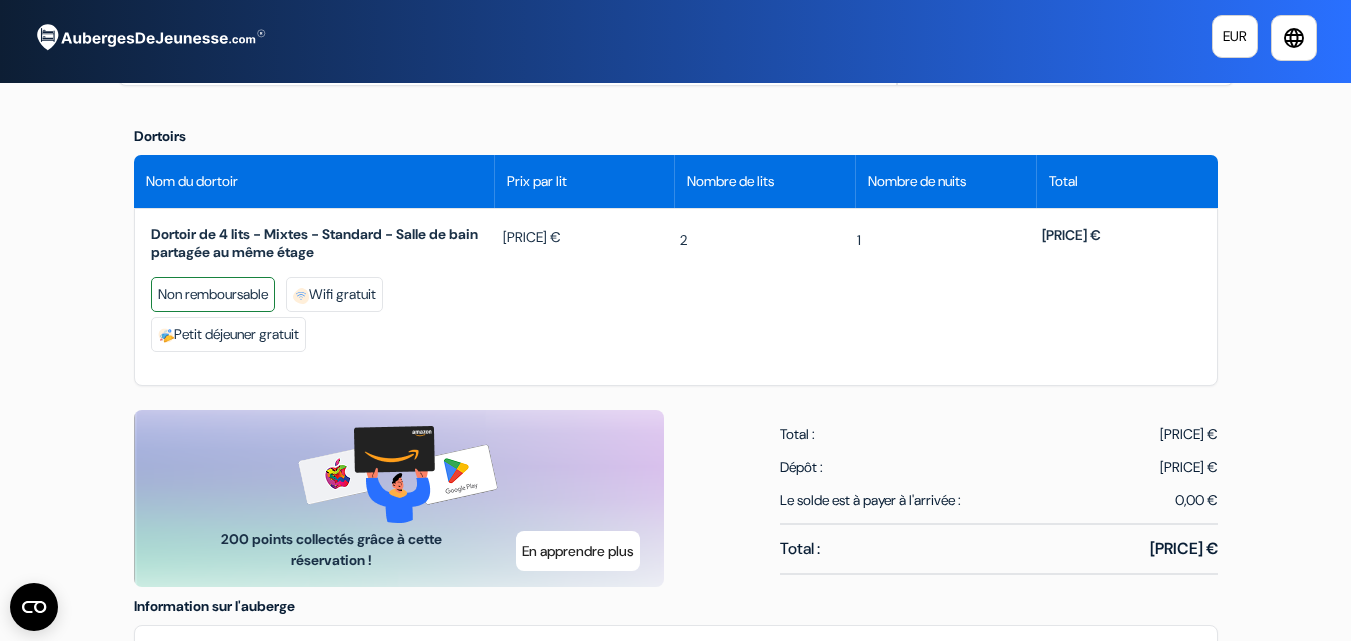 scroll, scrollTop: 733, scrollLeft: 0, axis: vertical 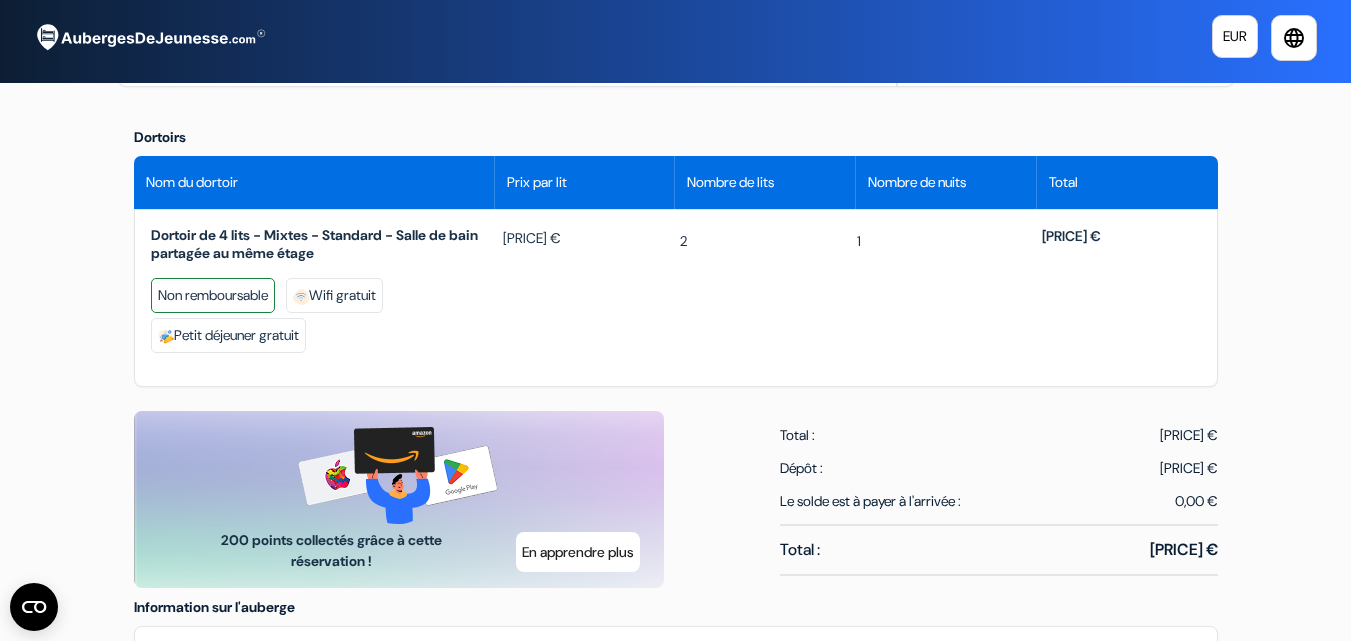 click on "Dortoir de 4 lits - Mixtes  - Standard - Salle de bain partagée au même étage" at bounding box center [323, 244] 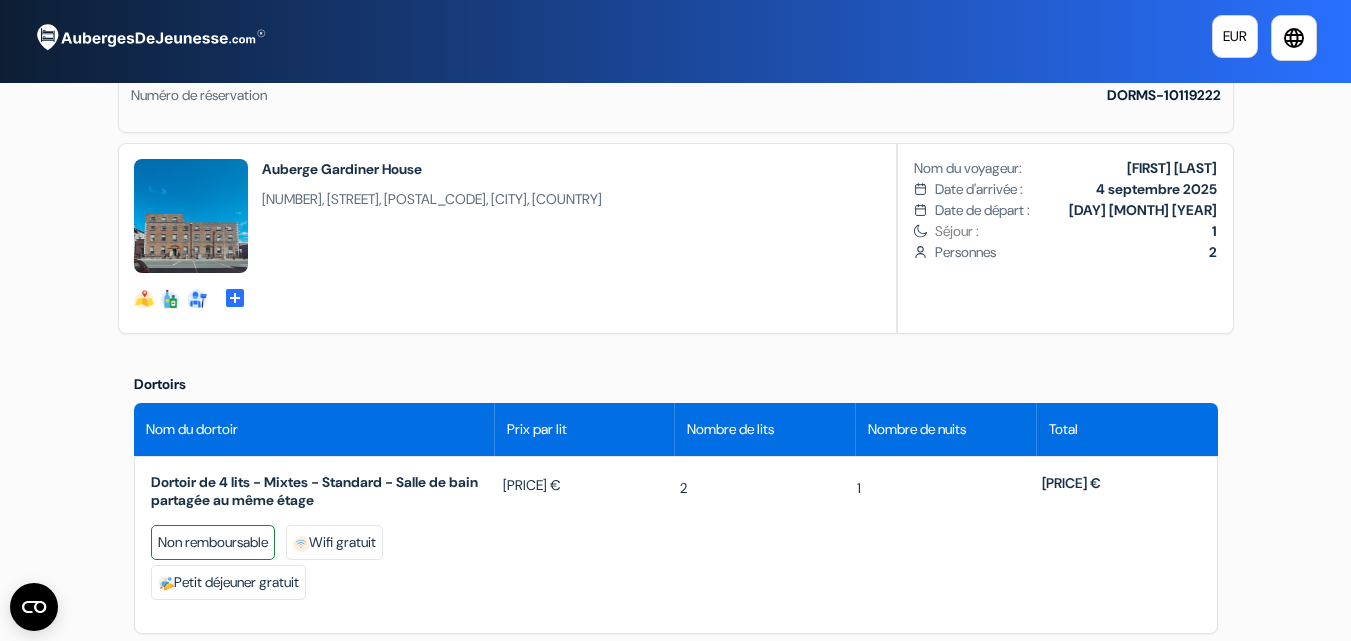 scroll, scrollTop: 346, scrollLeft: 0, axis: vertical 